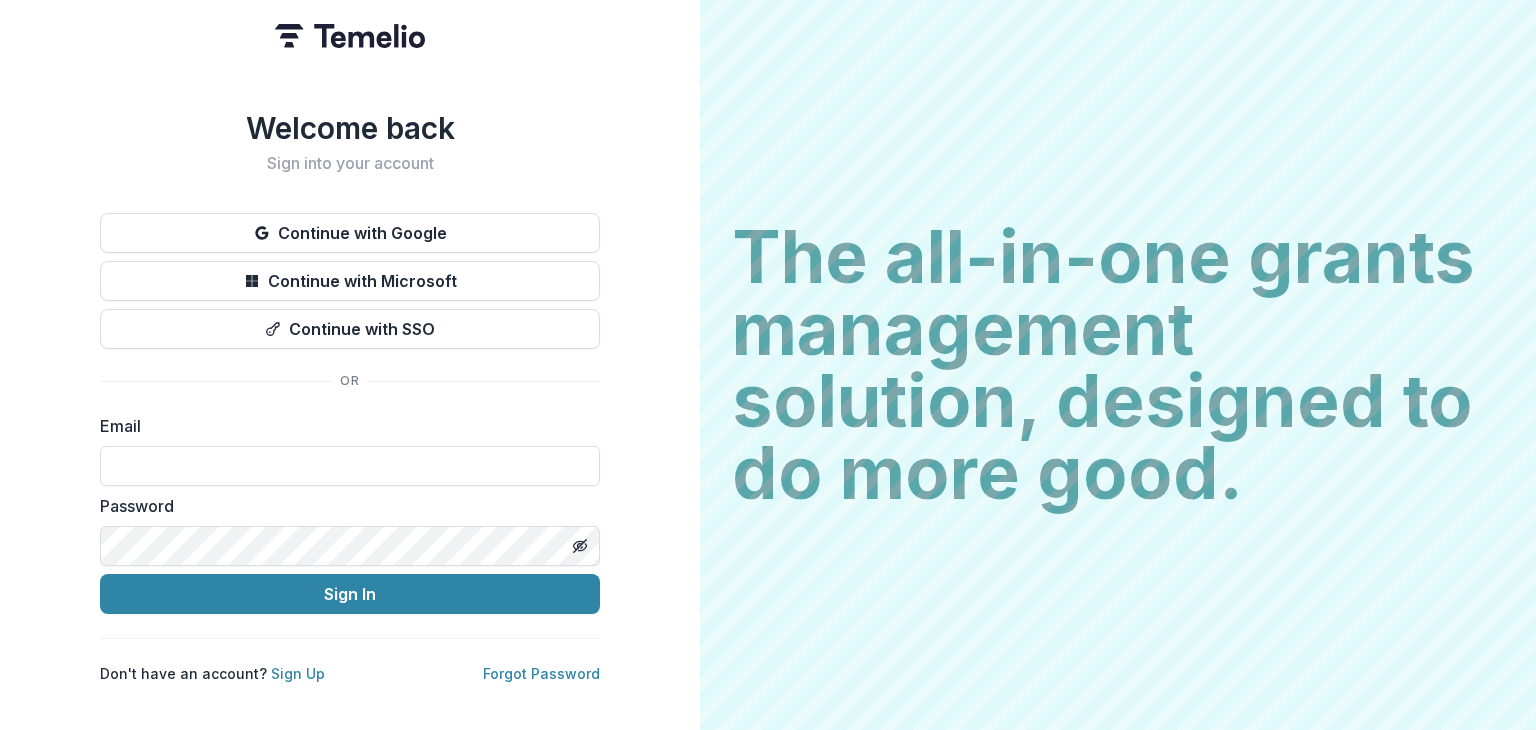 scroll, scrollTop: 0, scrollLeft: 0, axis: both 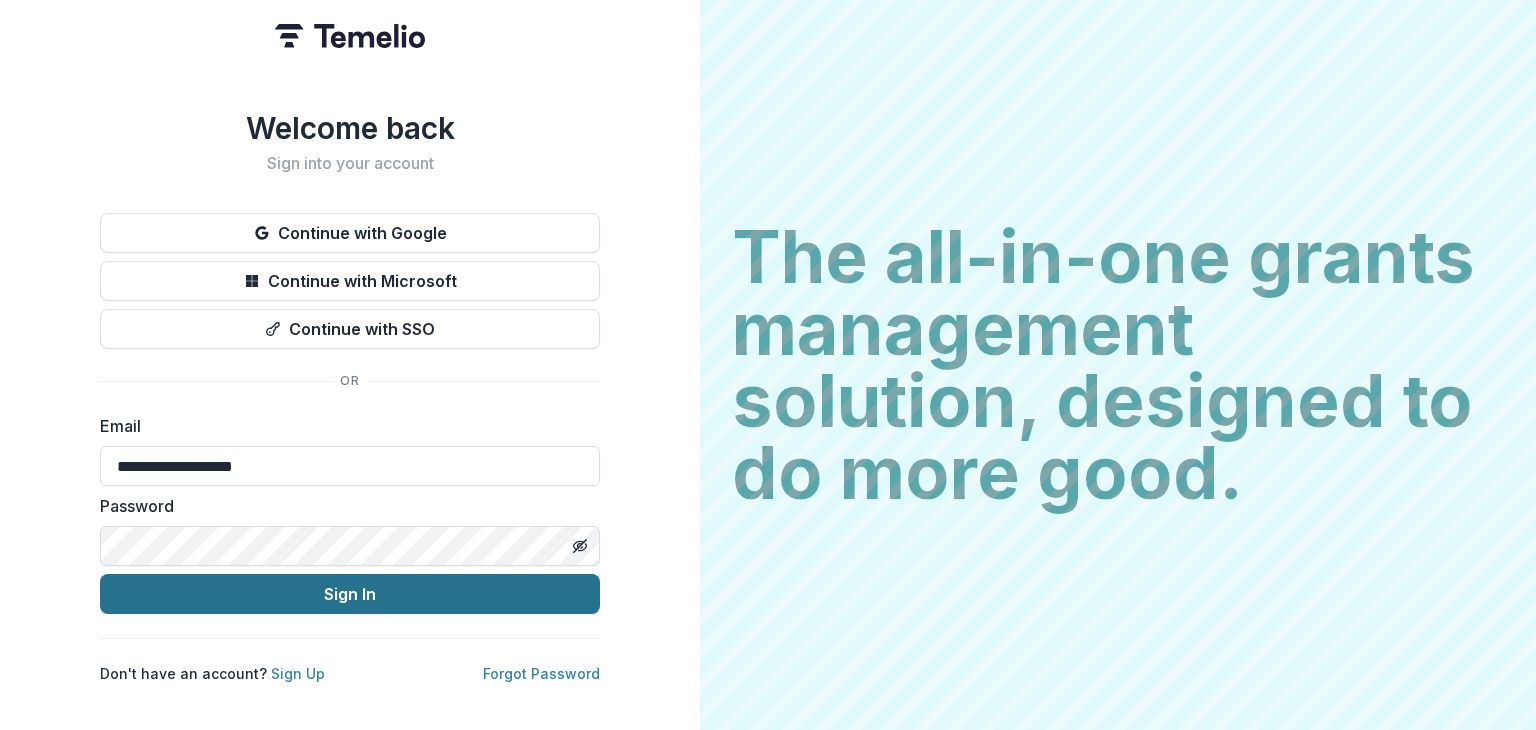 click on "Sign In" at bounding box center [350, 594] 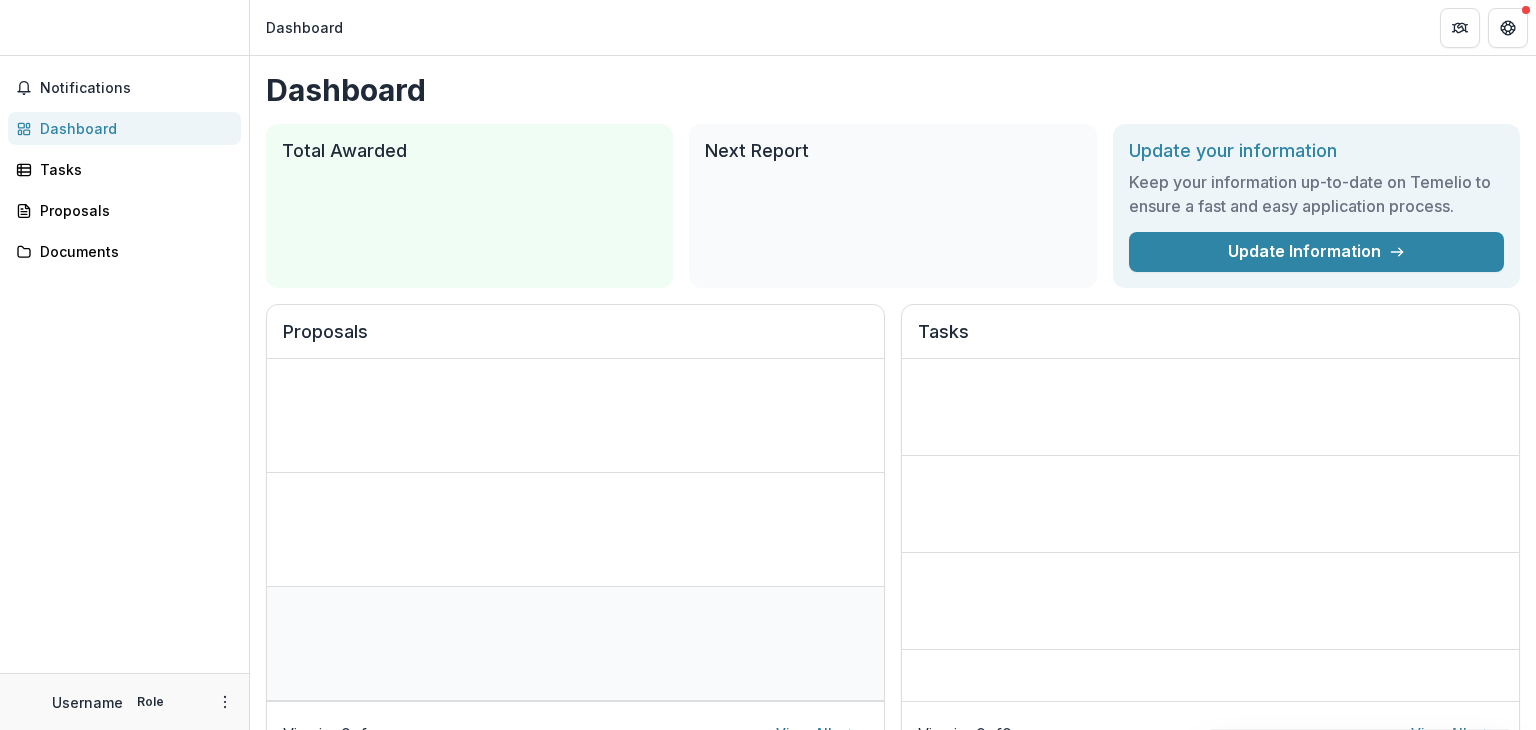 scroll, scrollTop: 0, scrollLeft: 0, axis: both 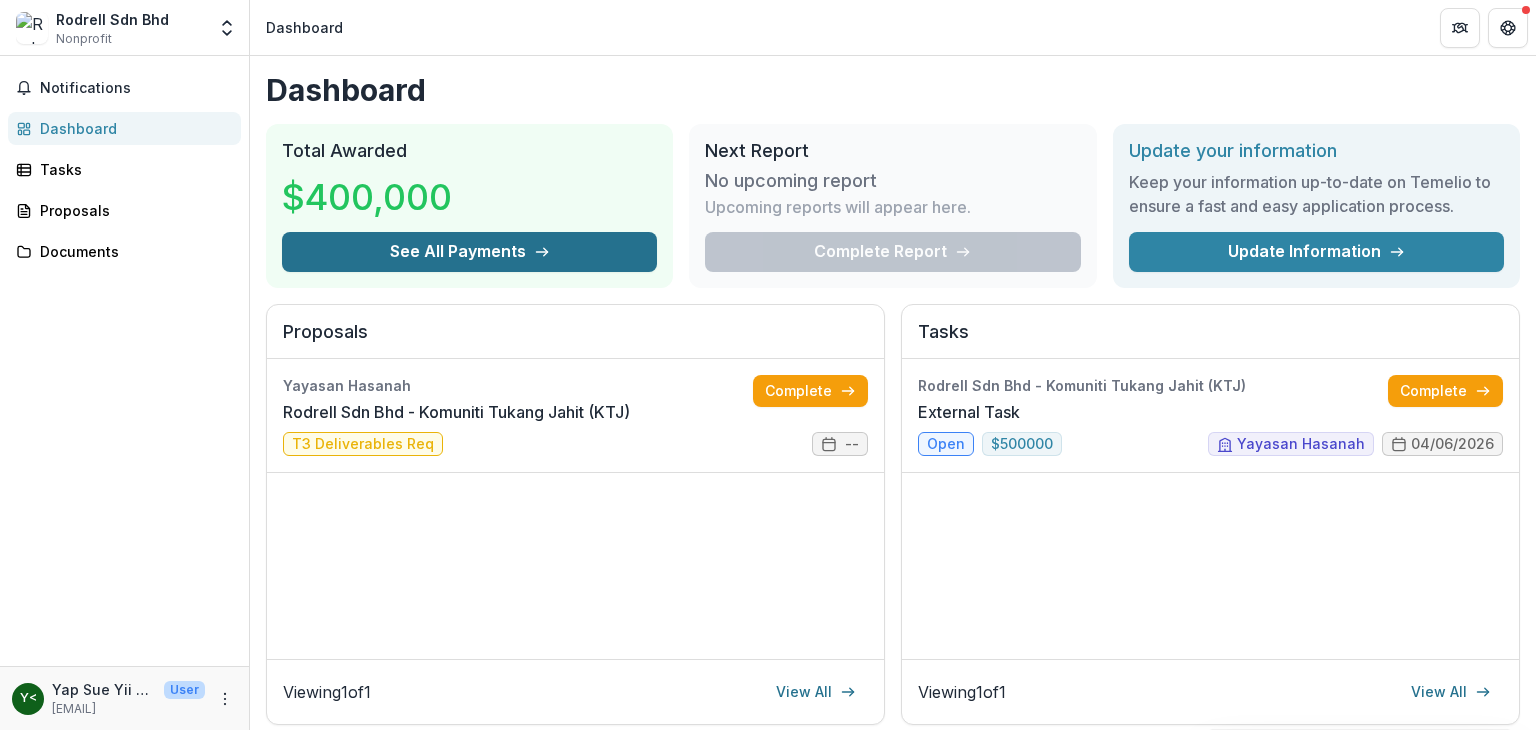 click 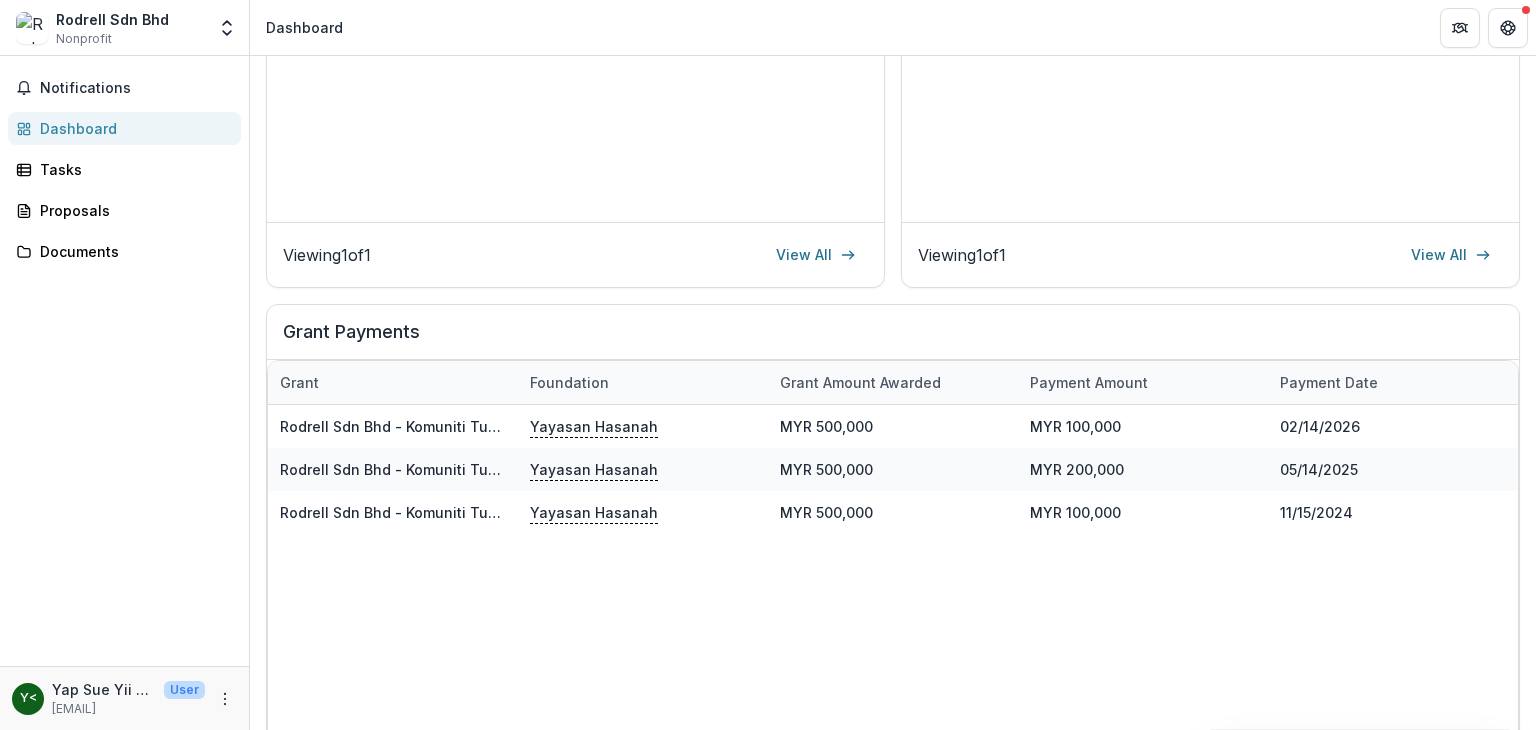 scroll, scrollTop: 523, scrollLeft: 0, axis: vertical 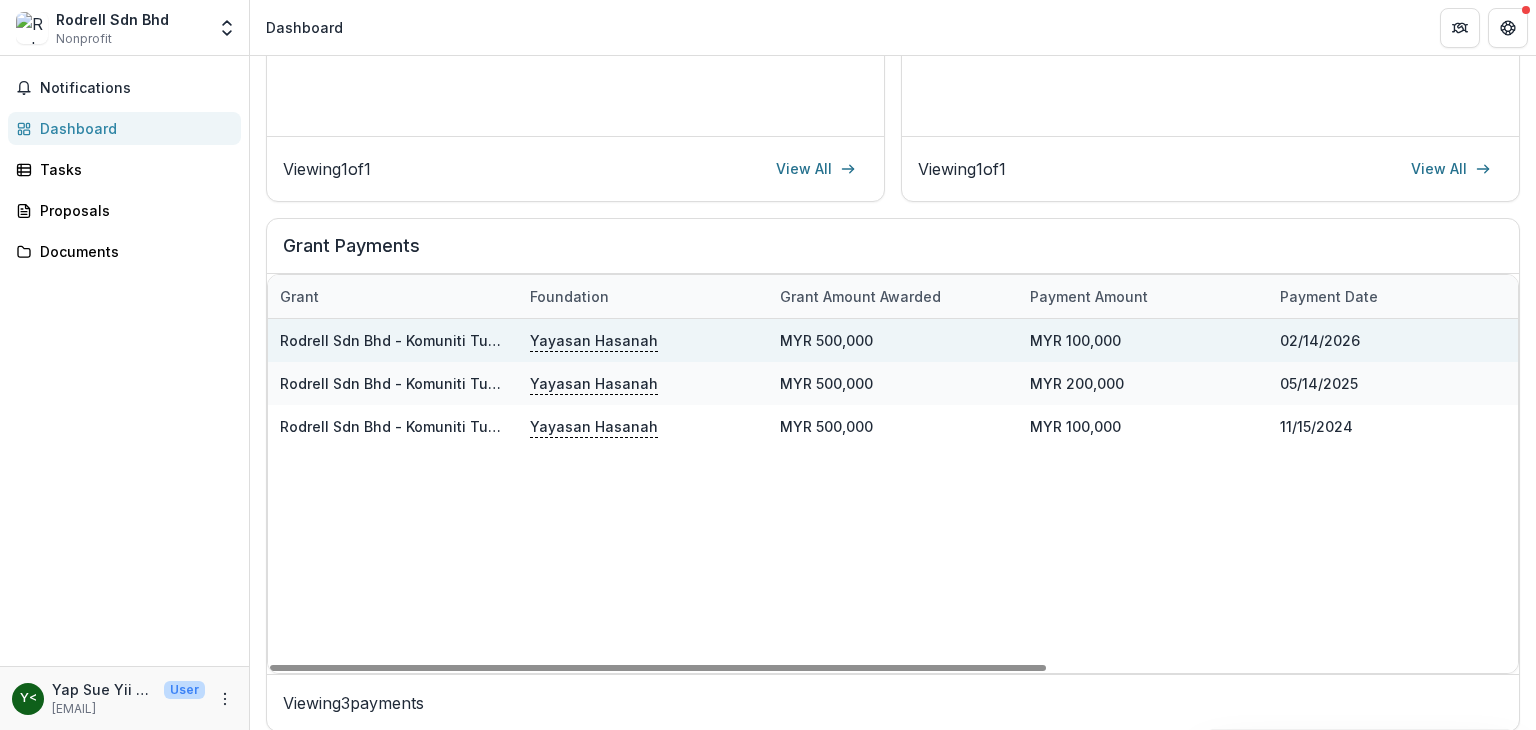 click on "02/14/2026" at bounding box center [1393, 340] 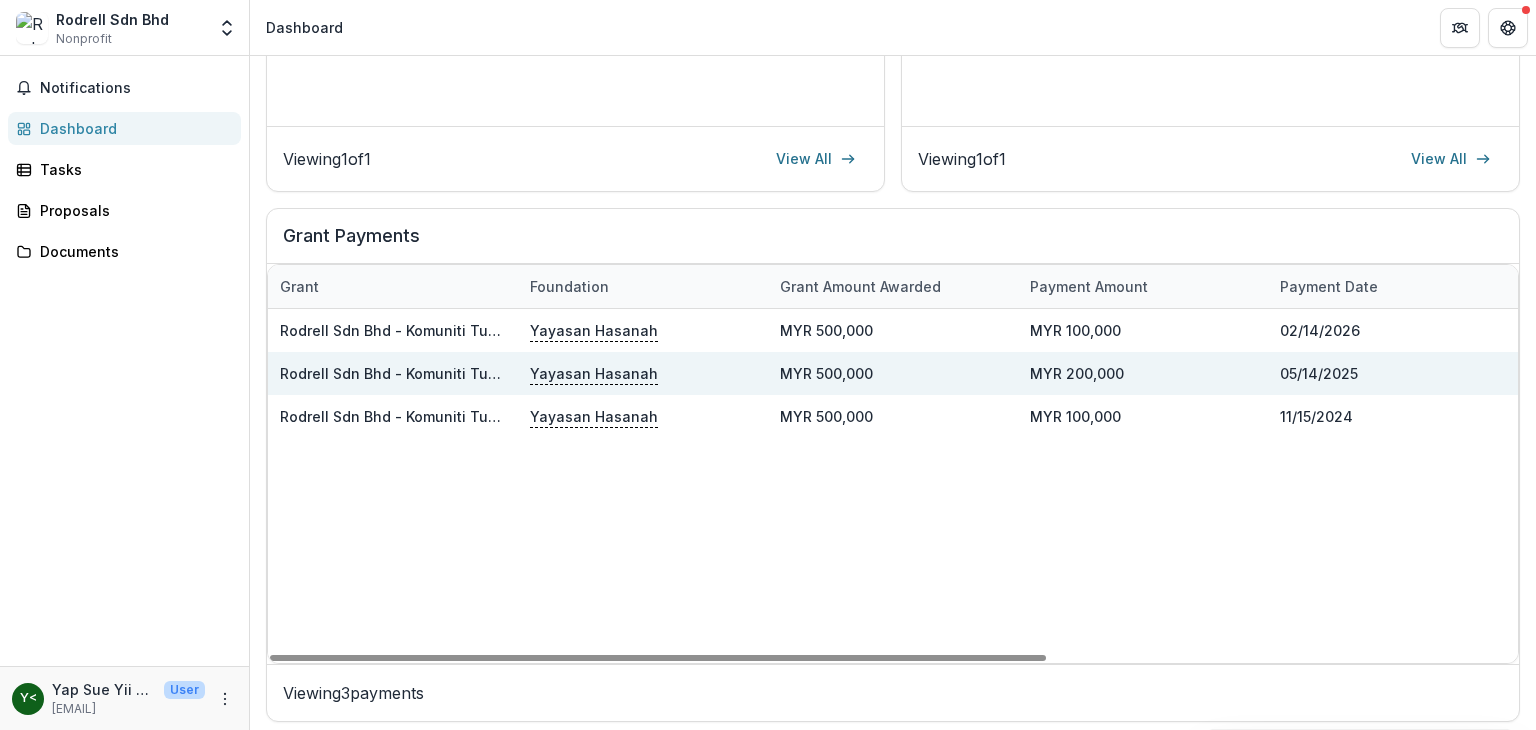 scroll, scrollTop: 539, scrollLeft: 0, axis: vertical 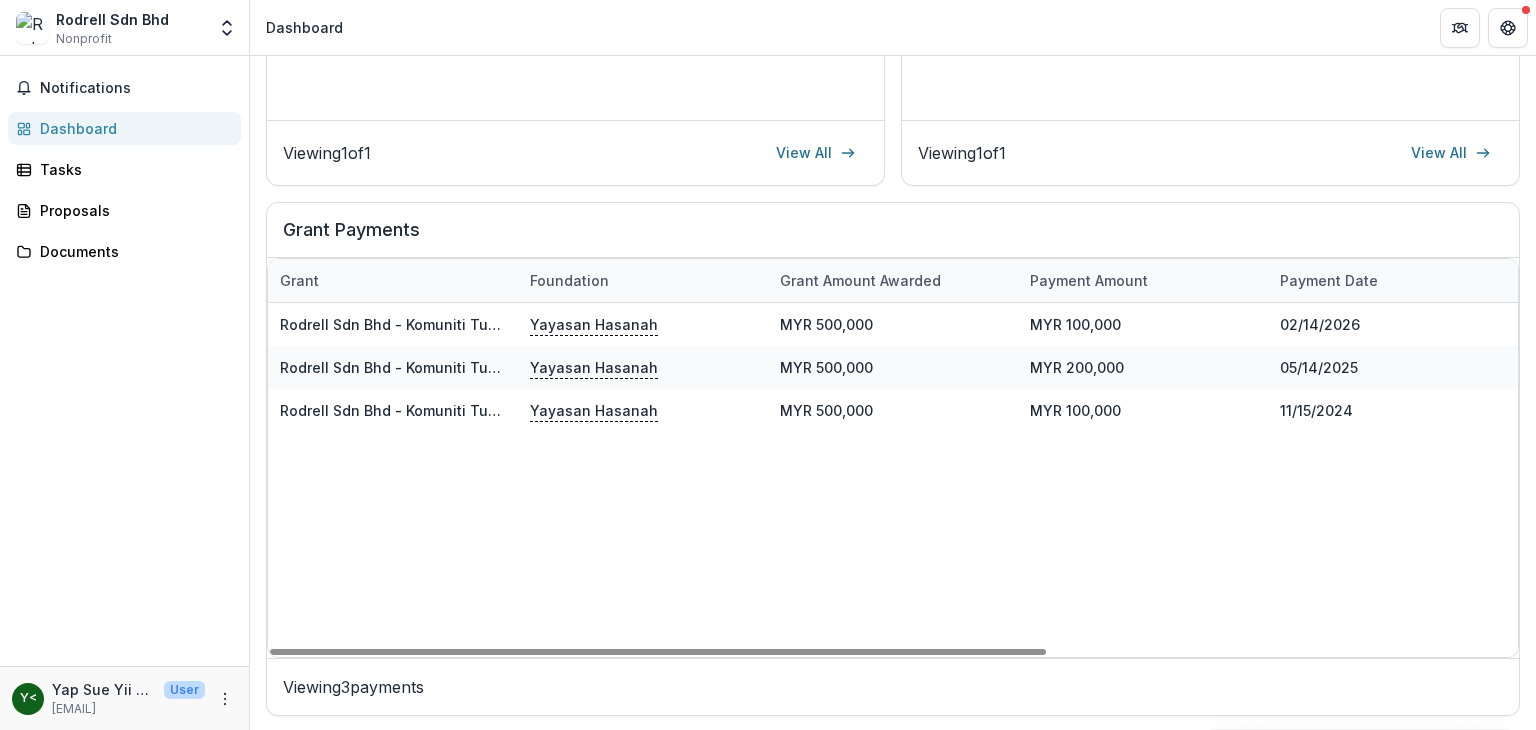 click on "Viewing  3  payments" at bounding box center [893, 687] 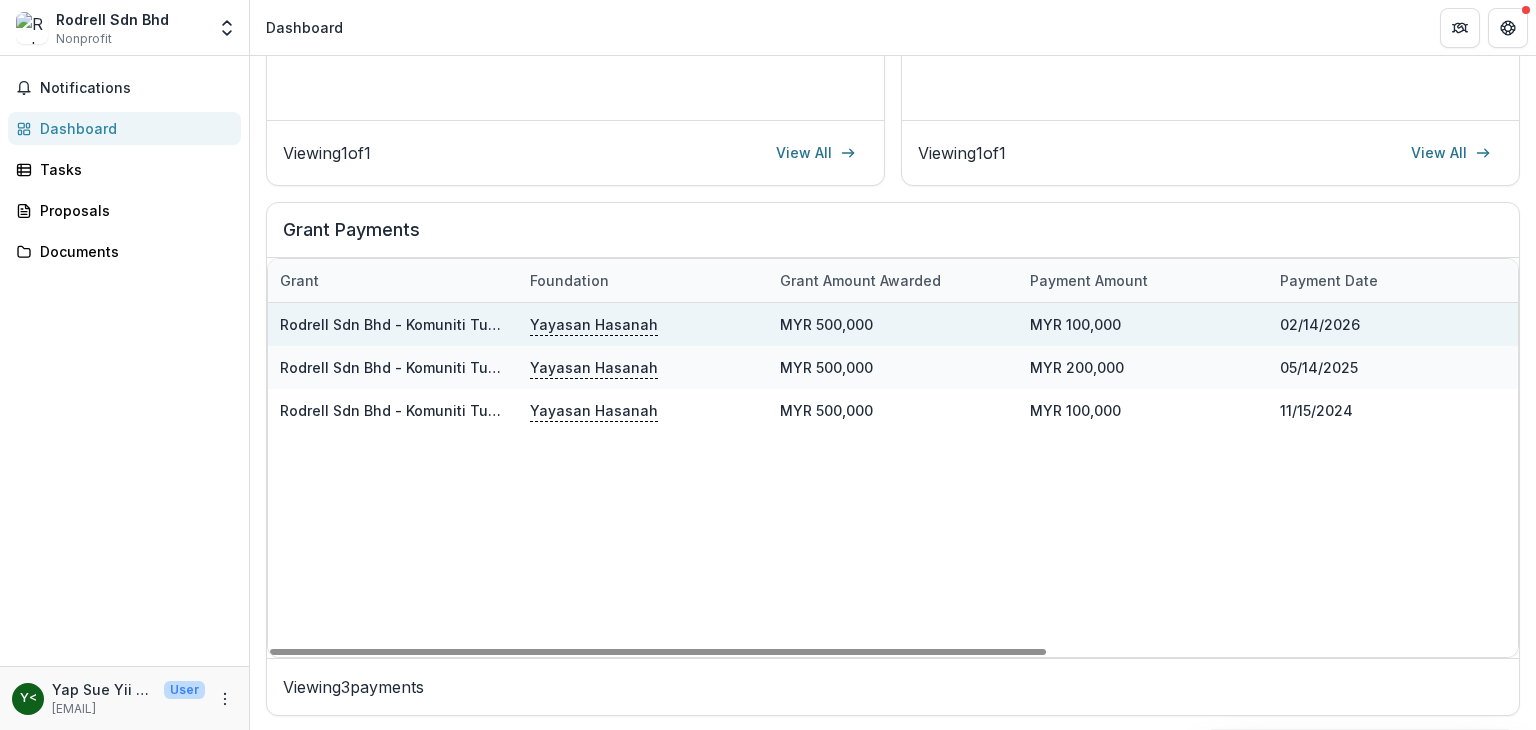 click on "Yayasan Hasanah" at bounding box center (594, 324) 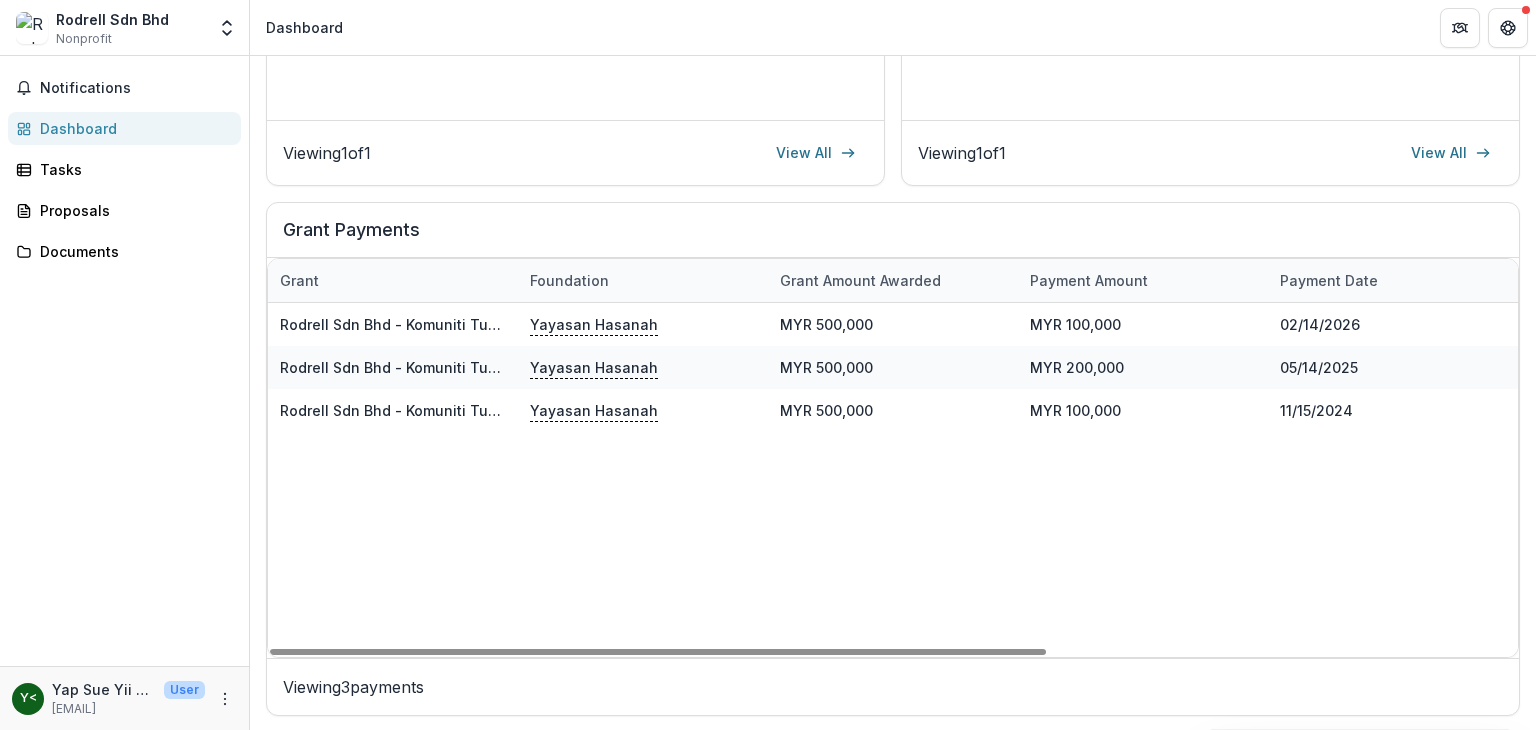 click on "Rodrell Sdn Bhd - Komuniti Tukang Jahit (KTJ) Yayasan Hasanah MYR 500,000 MYR 100,000 02/14/2026 05/20/2024 03/31/2025 Not started Rodrell Sdn Bhd - Komuniti Tukang Jahit (KTJ) Yayasan Hasanah MYR 500,000 MYR 200,000 05/14/2025 05/20/2024 03/31/2025 Completed Rodrell Sdn Bhd - Komuniti Tukang Jahit (KTJ) Yayasan Hasanah MYR 500,000 MYR 100,000 11/15/2024 05/20/2024 03/31/2025 Completed" at bounding box center [1268, 480] 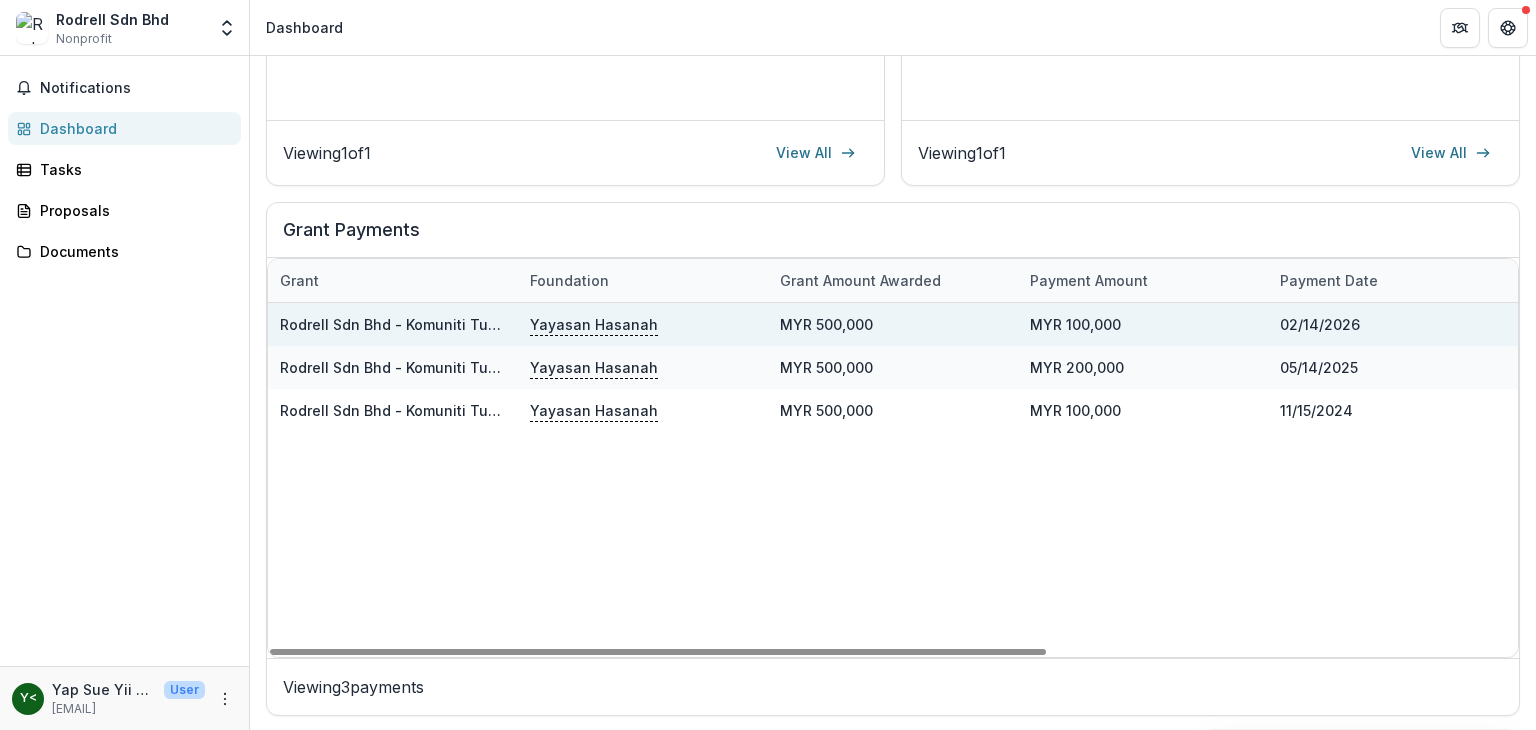 click on "MYR 500,000" at bounding box center [893, 324] 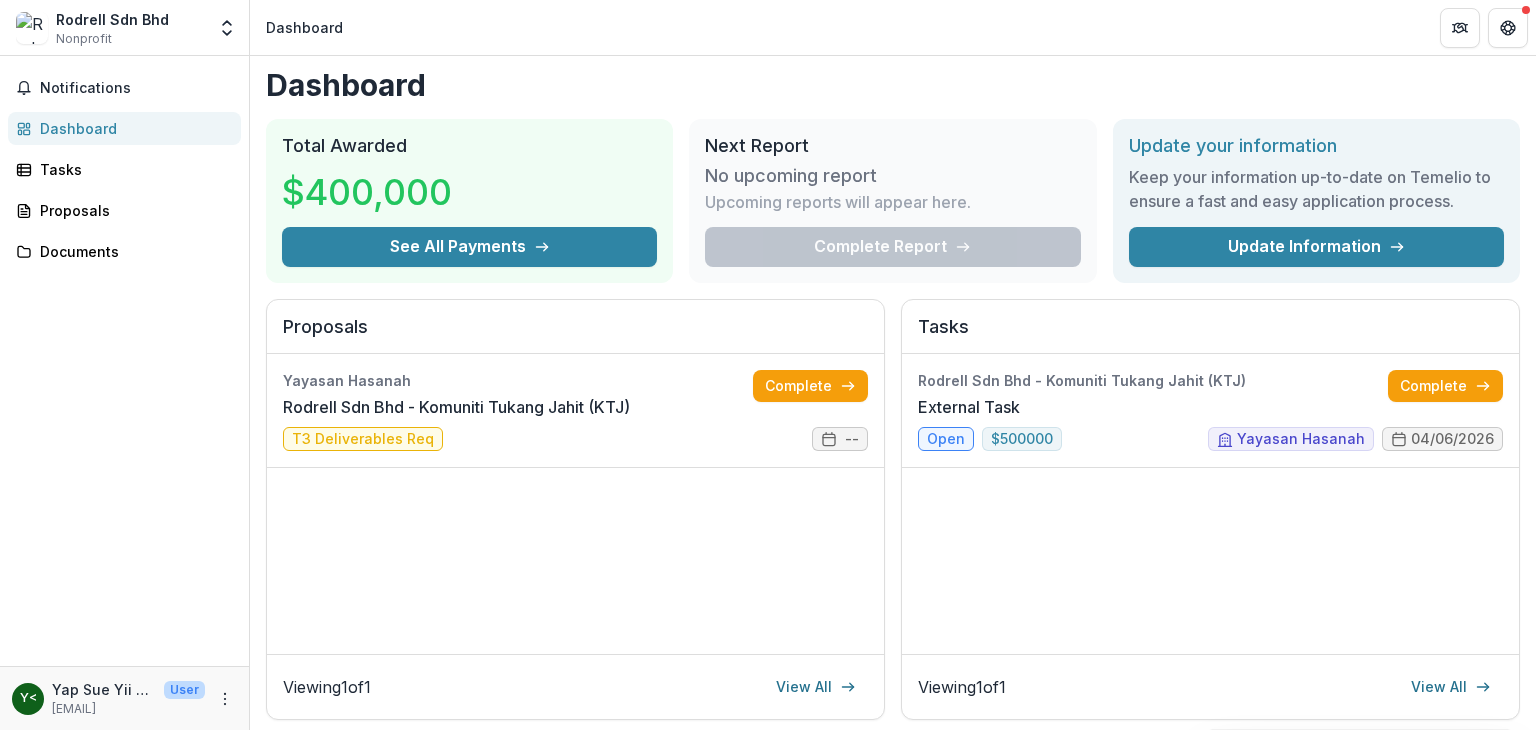 scroll, scrollTop: 0, scrollLeft: 0, axis: both 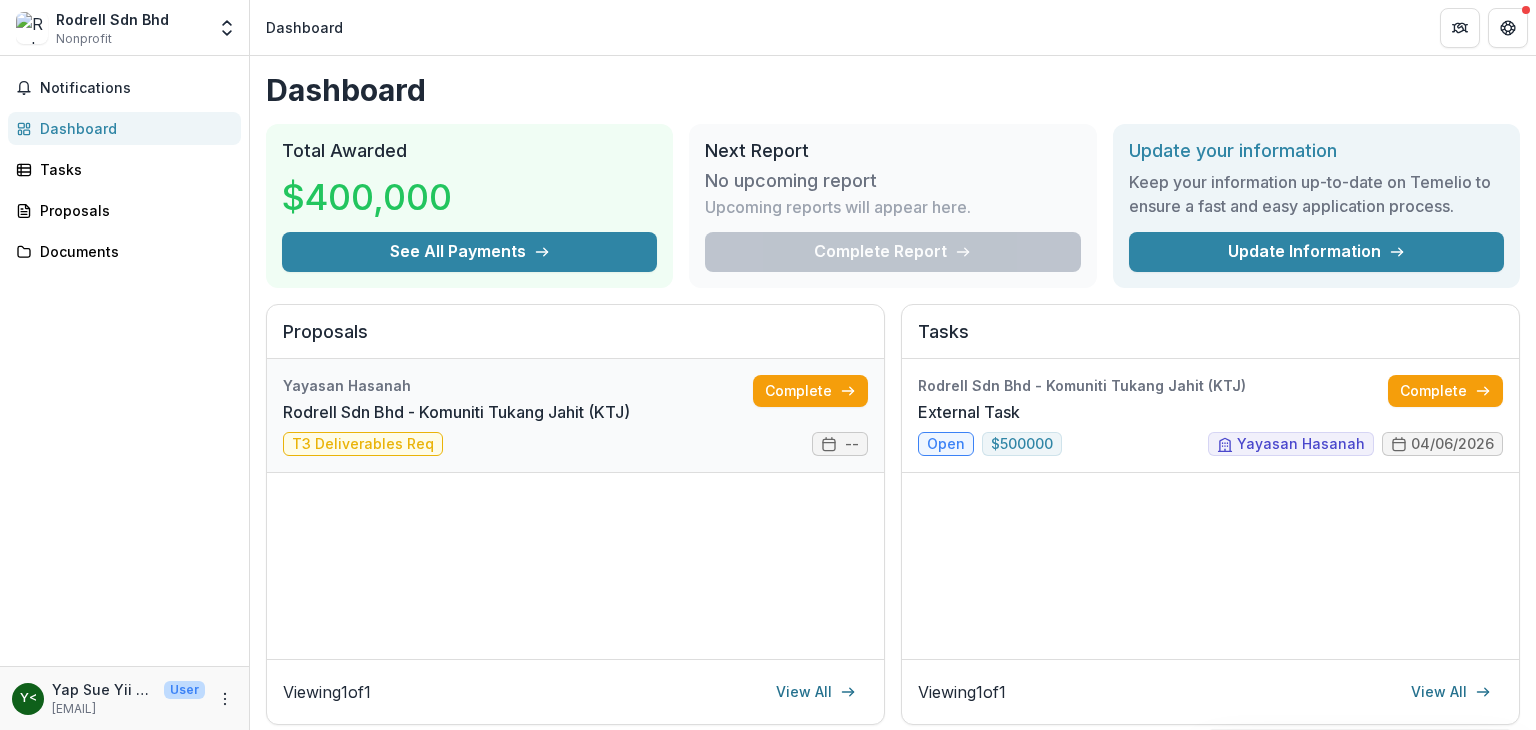 click on "Rodrell Sdn Bhd - Komuniti Tukang Jahit (KTJ)" at bounding box center (456, 412) 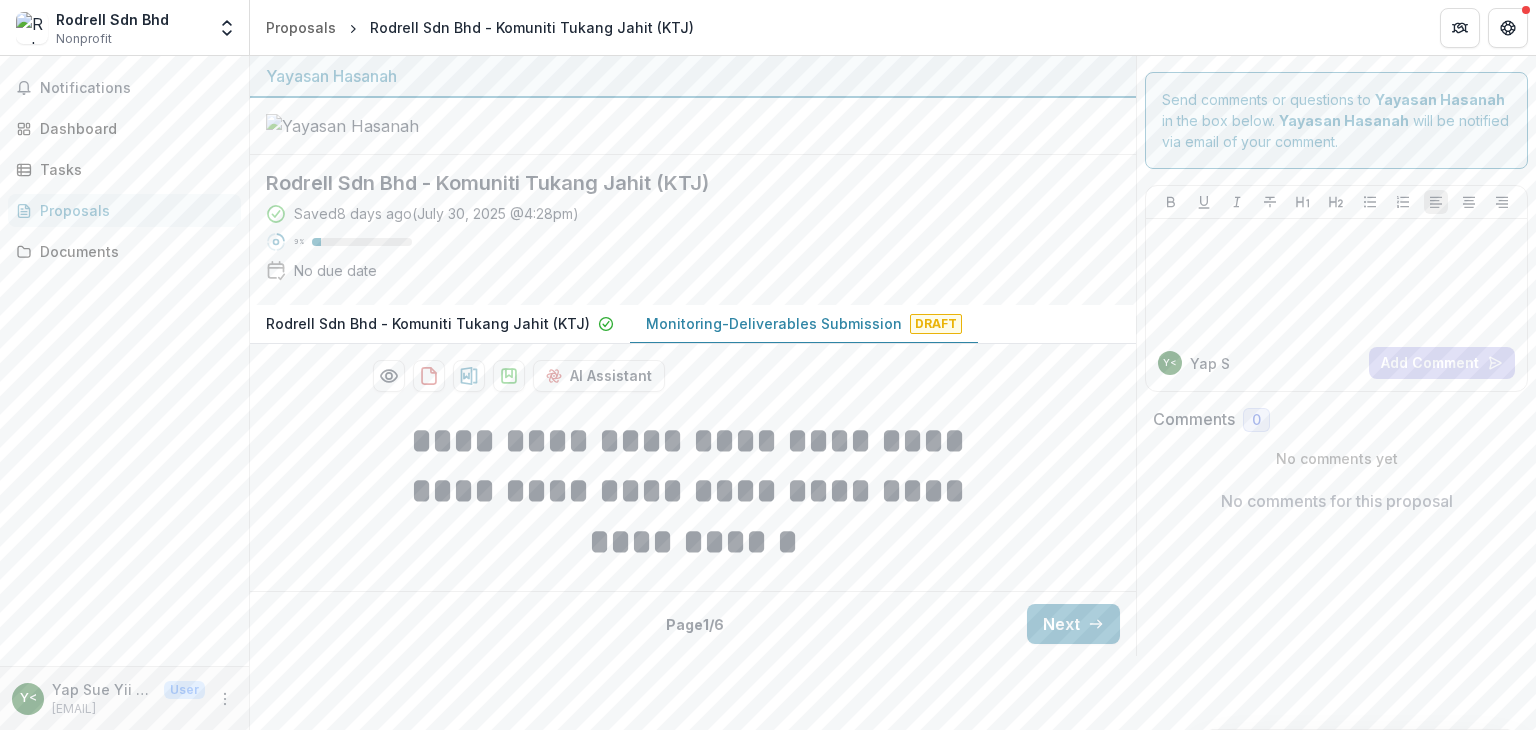 scroll, scrollTop: 16, scrollLeft: 0, axis: vertical 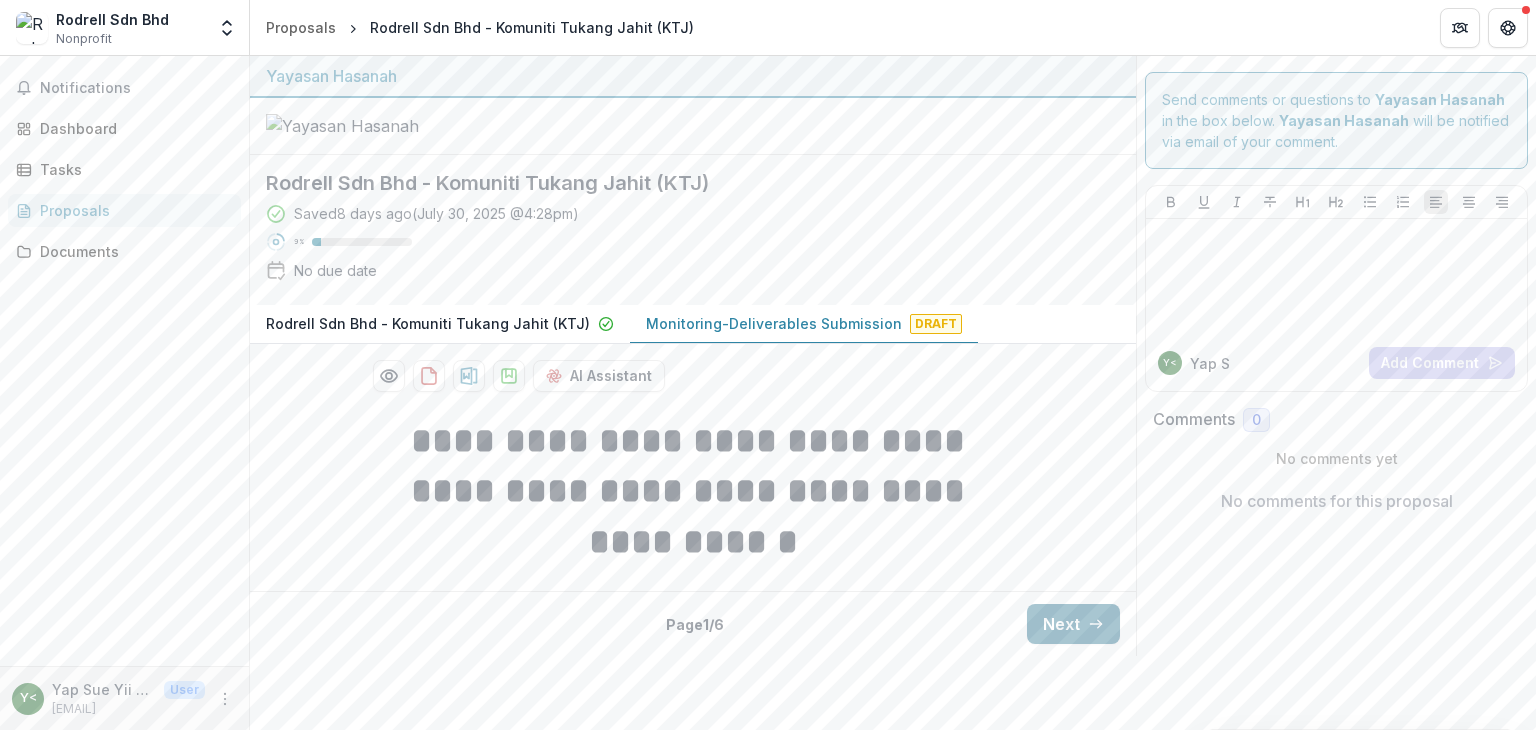 click on "Next" at bounding box center [1073, 624] 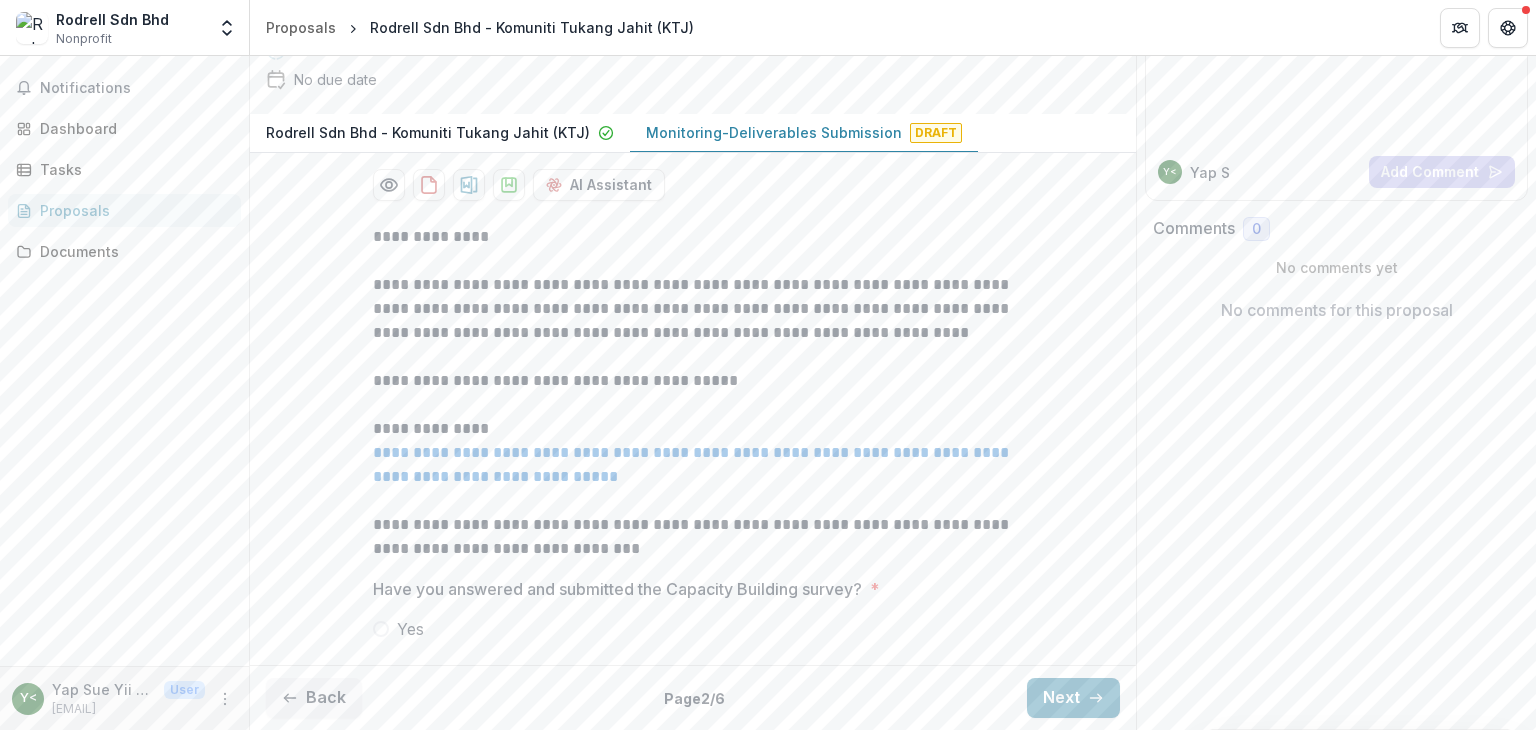 scroll, scrollTop: 280, scrollLeft: 0, axis: vertical 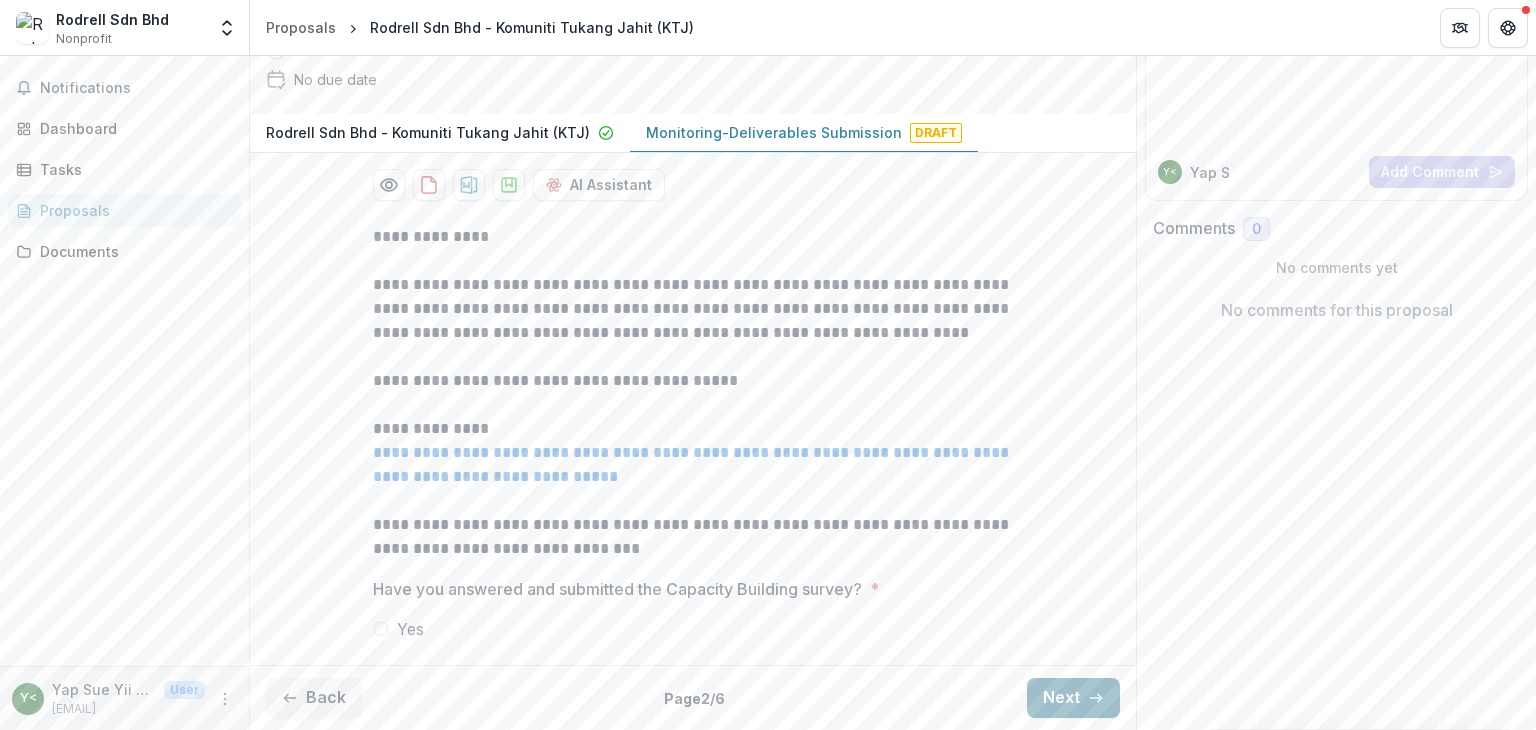 click on "Next" at bounding box center (1073, 698) 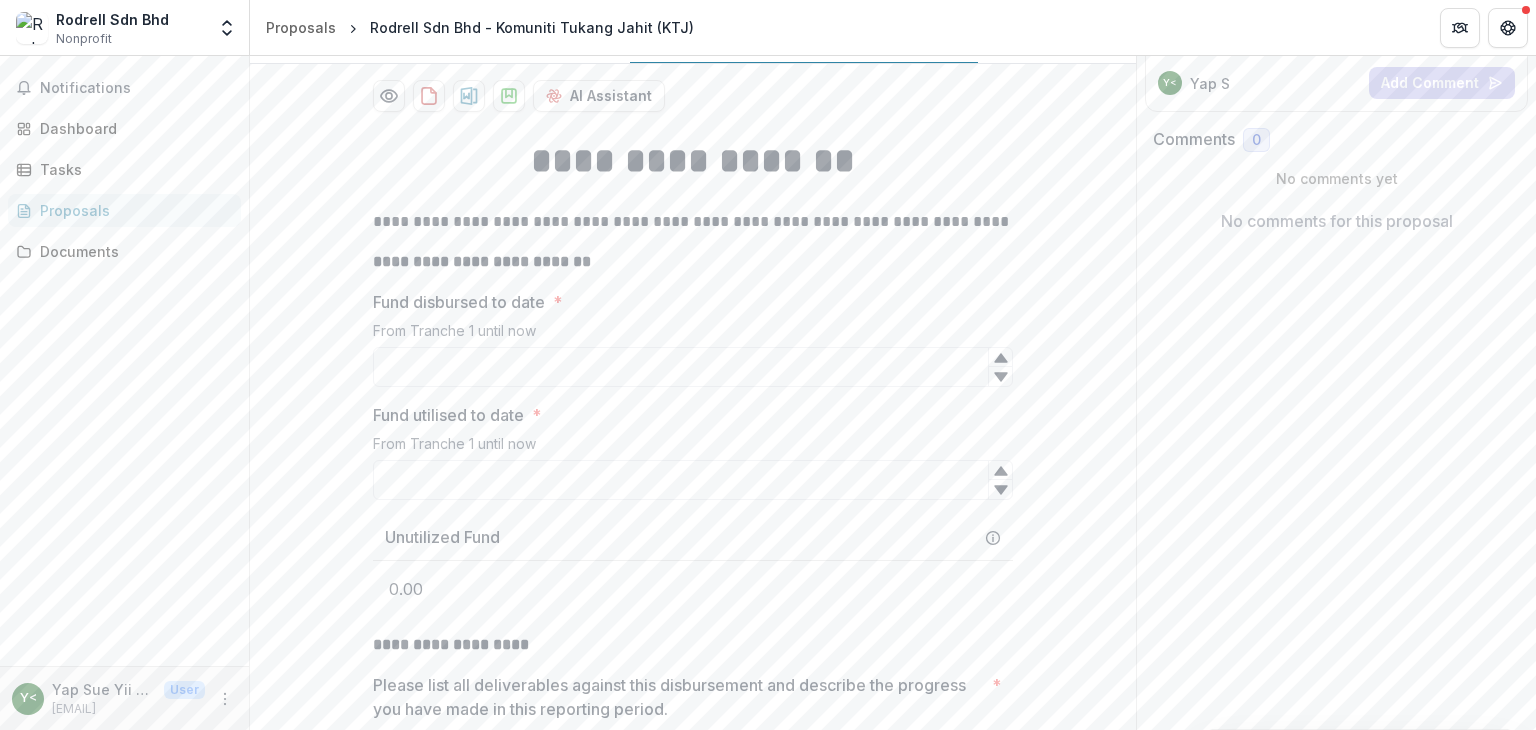 click on "Fund utilised to date *" at bounding box center (687, 415) 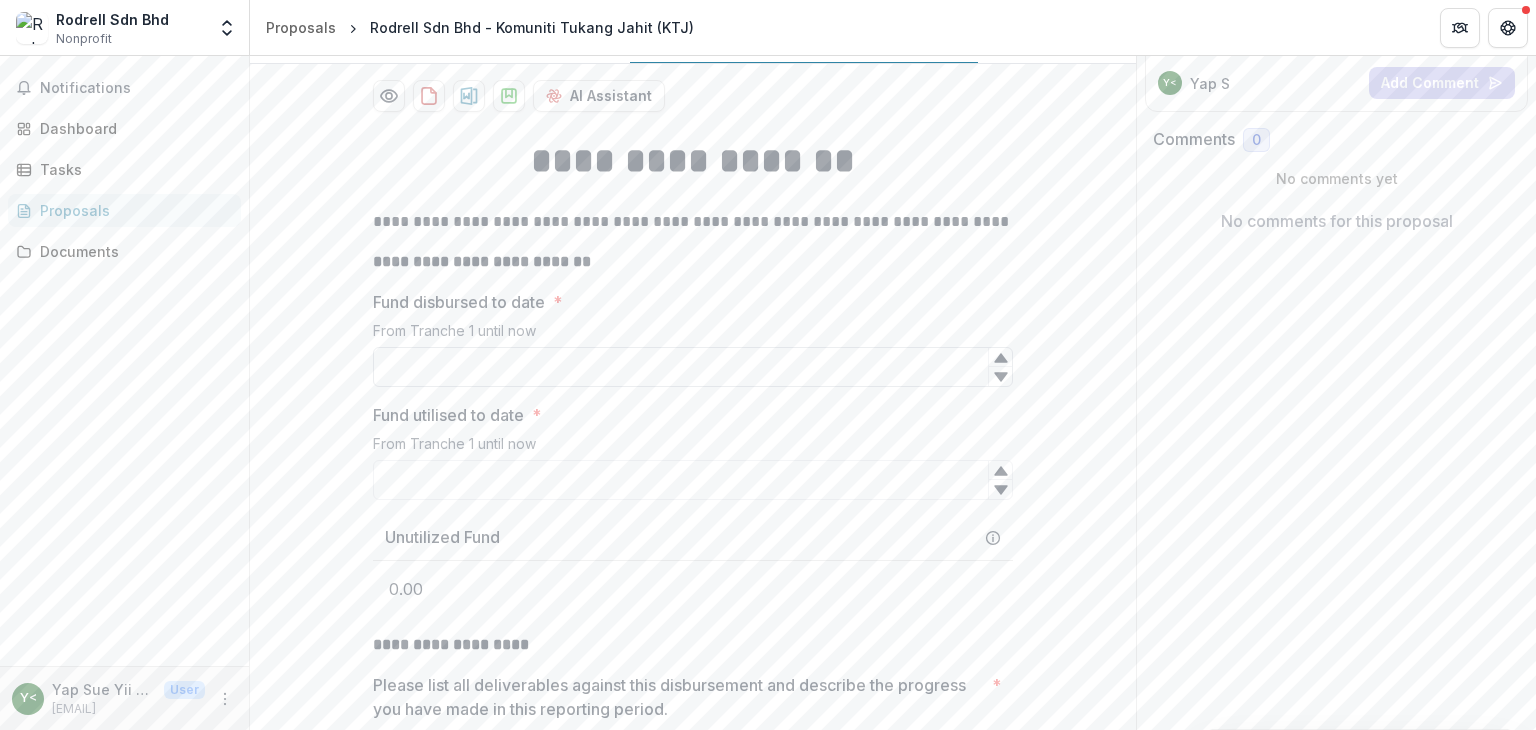 click on "Fund disbursed to date *" at bounding box center (693, 367) 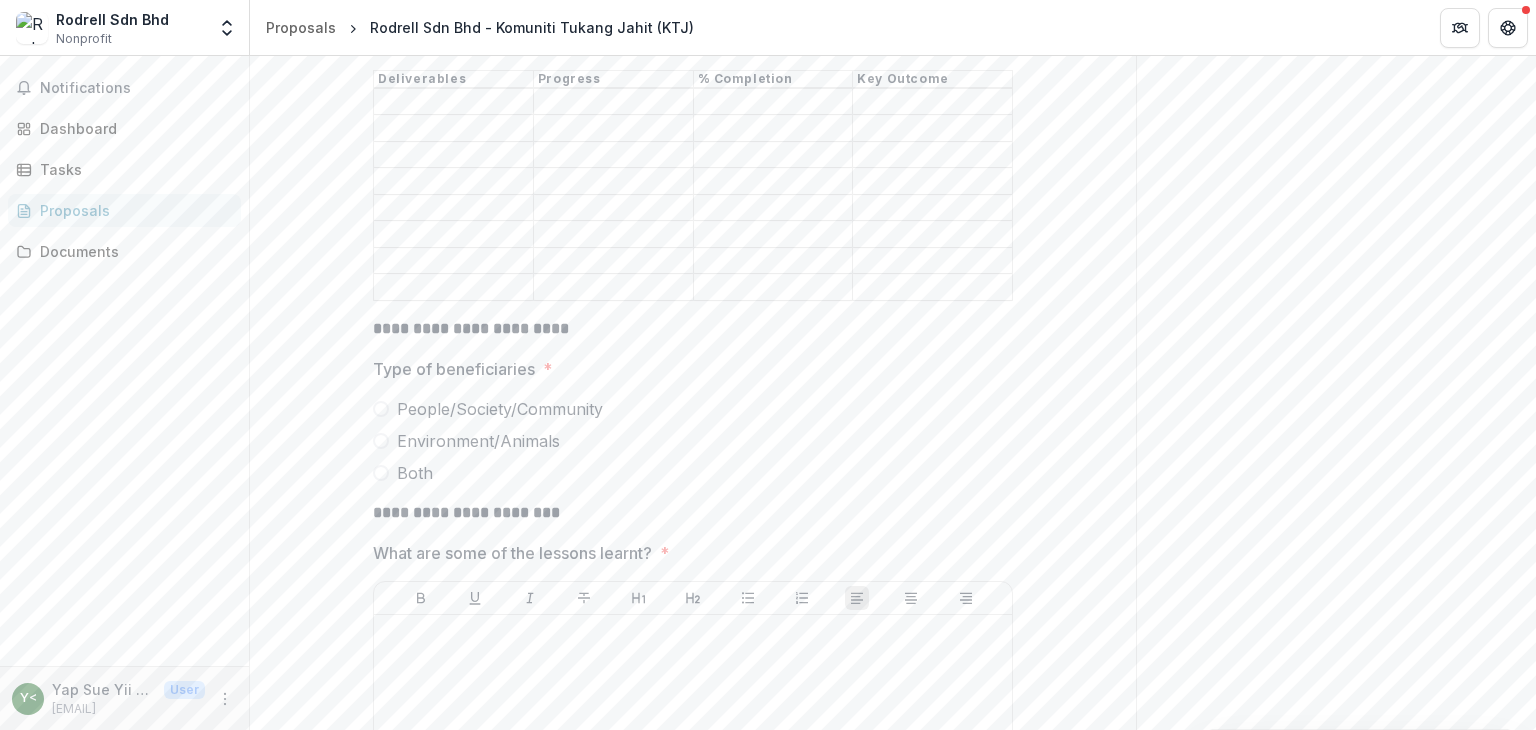 scroll, scrollTop: 980, scrollLeft: 0, axis: vertical 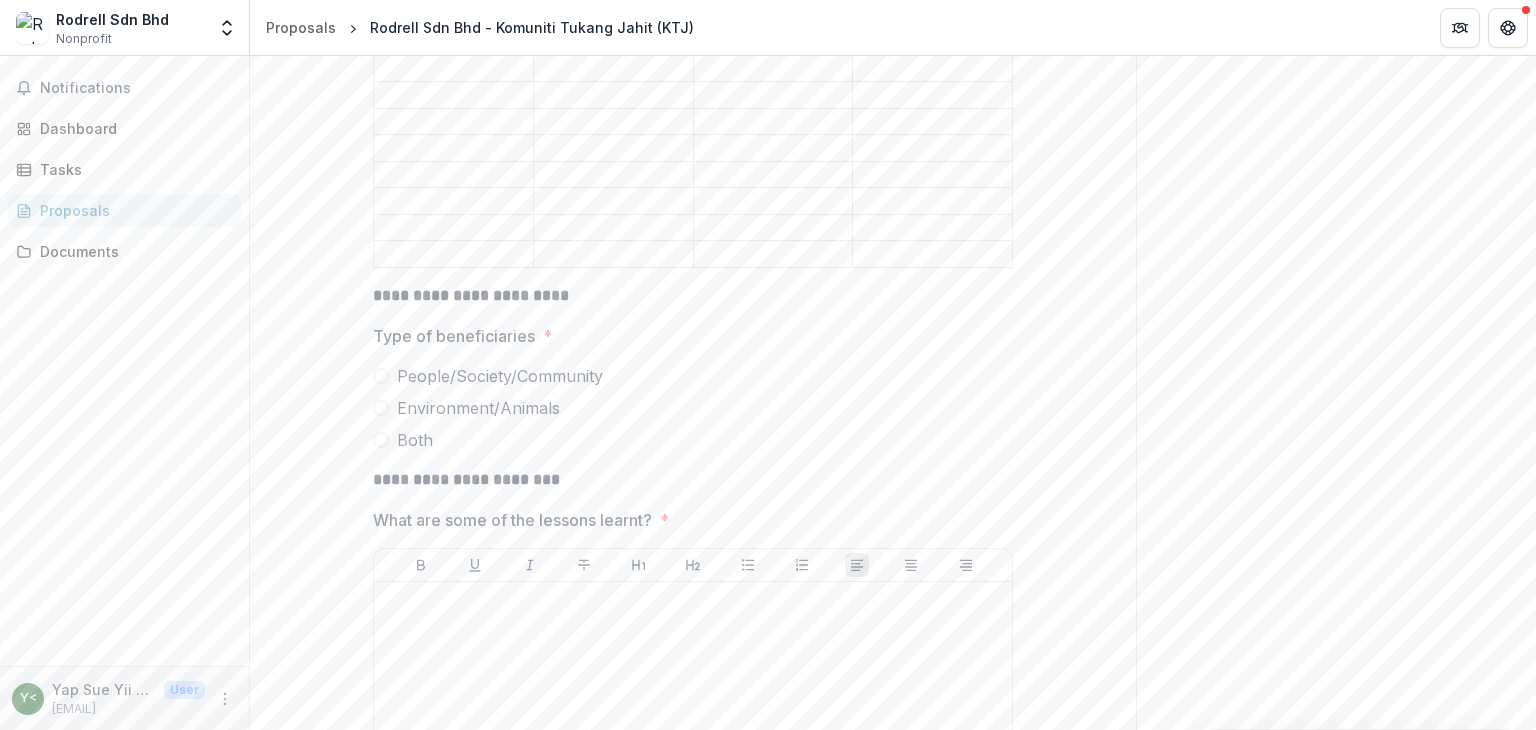 click at bounding box center [381, 376] 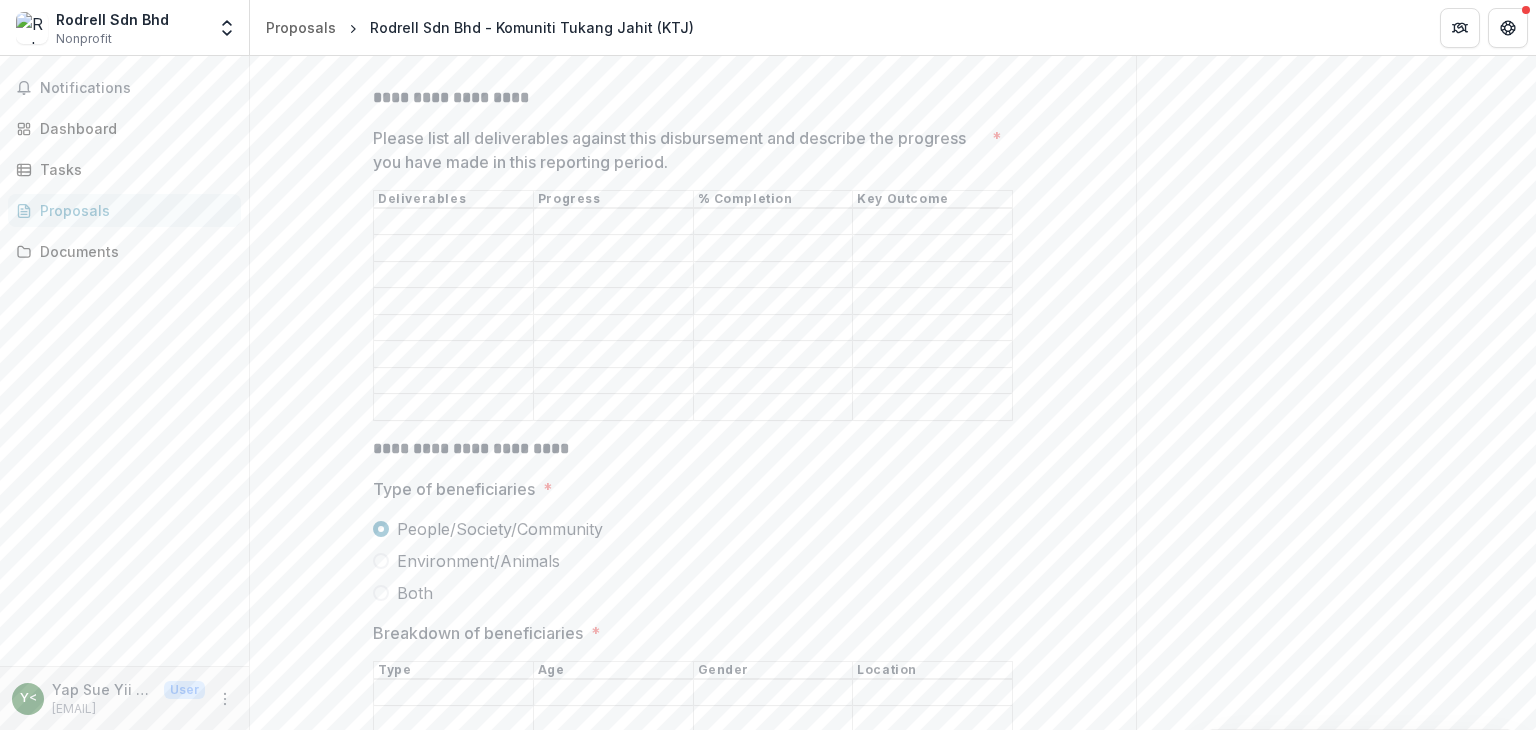 scroll, scrollTop: 860, scrollLeft: 0, axis: vertical 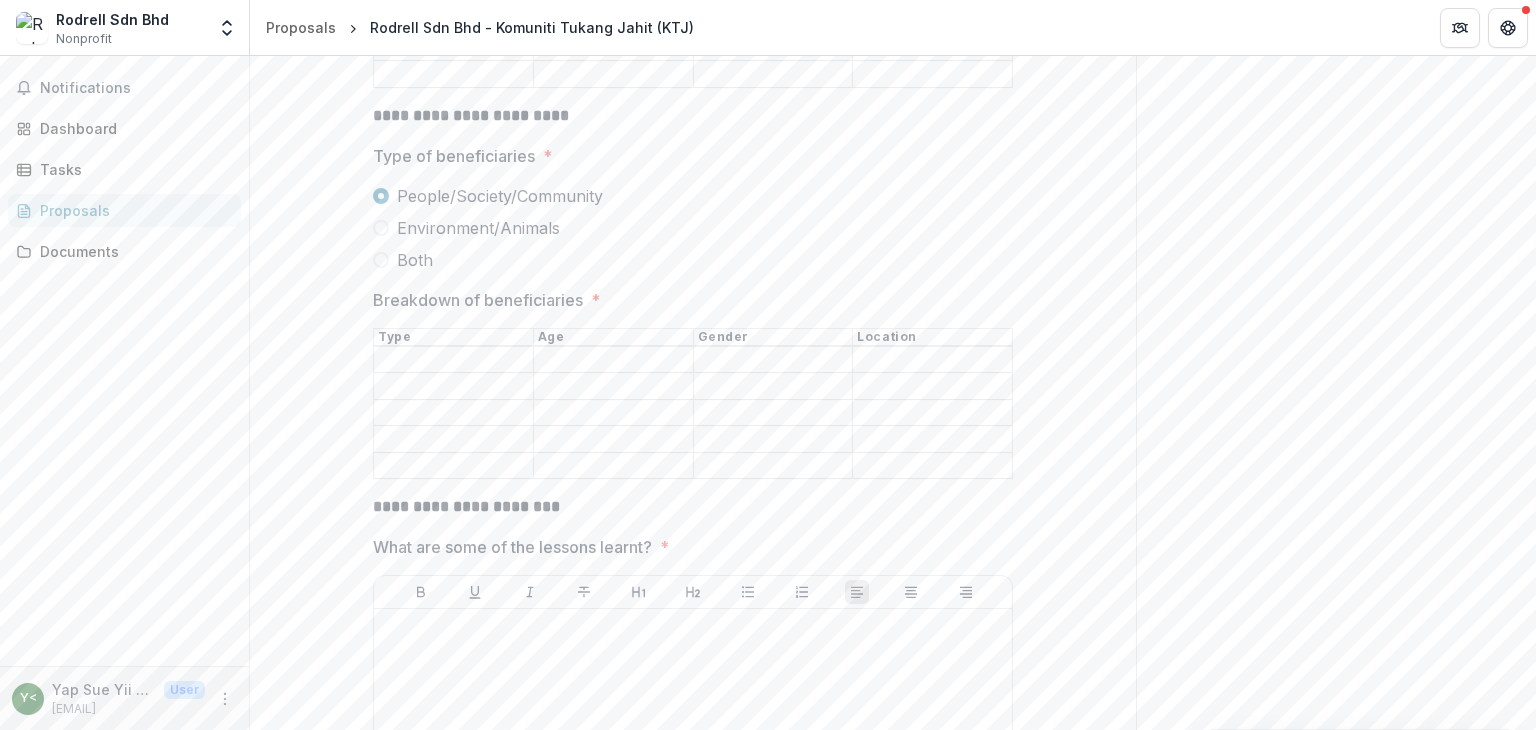 click on "Breakdown of beneficiaries *" at bounding box center (932, 387) 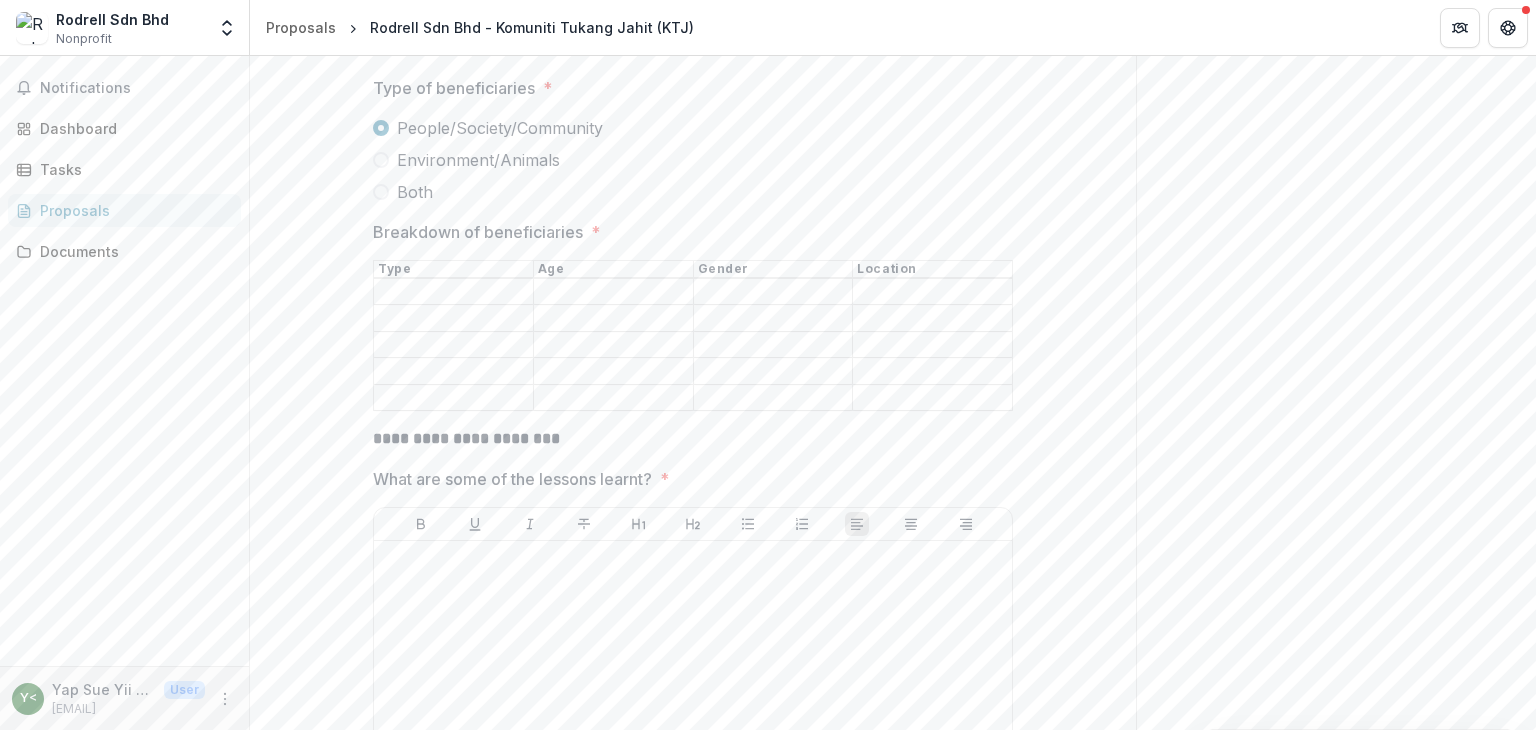 scroll, scrollTop: 1260, scrollLeft: 0, axis: vertical 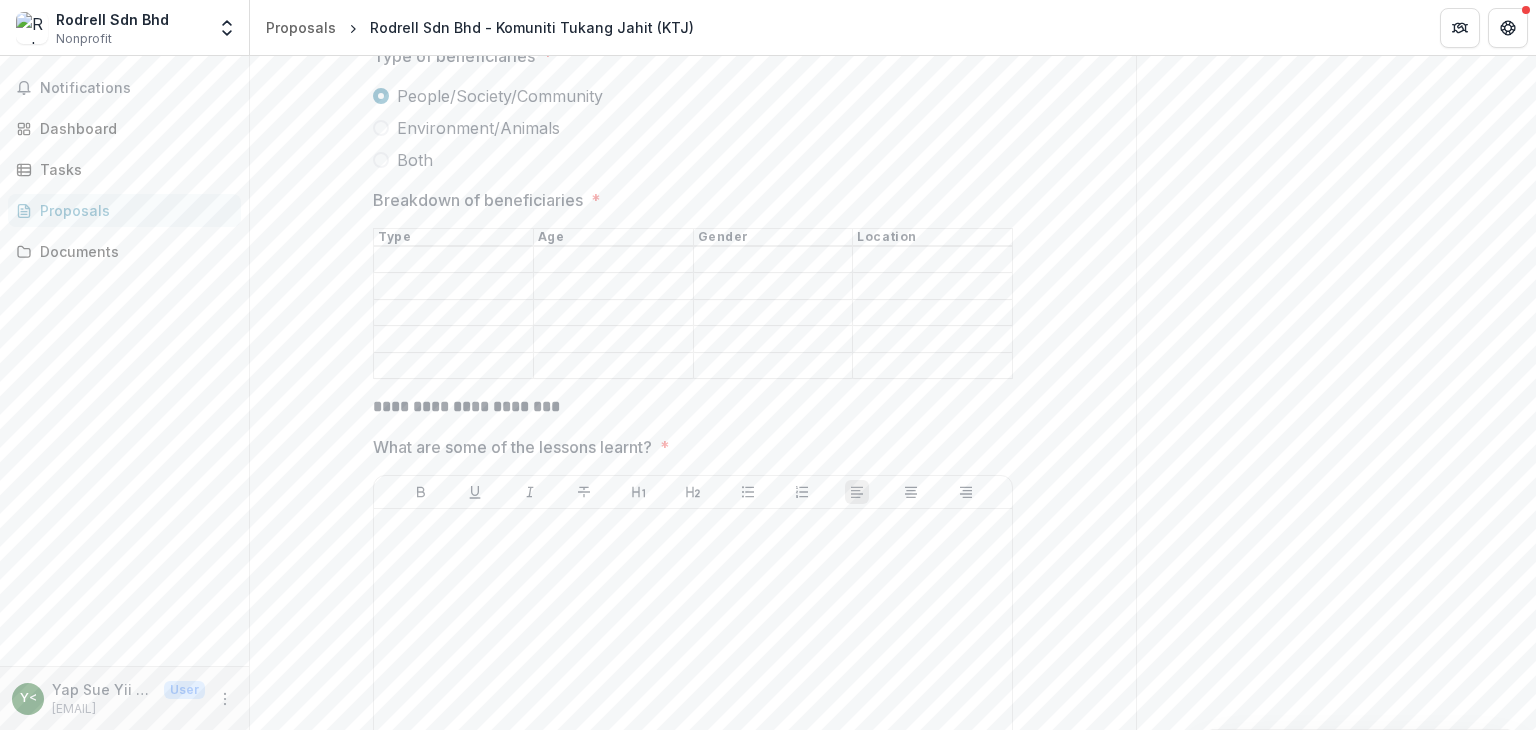 click on "Breakdown of beneficiaries *" at bounding box center [932, 366] 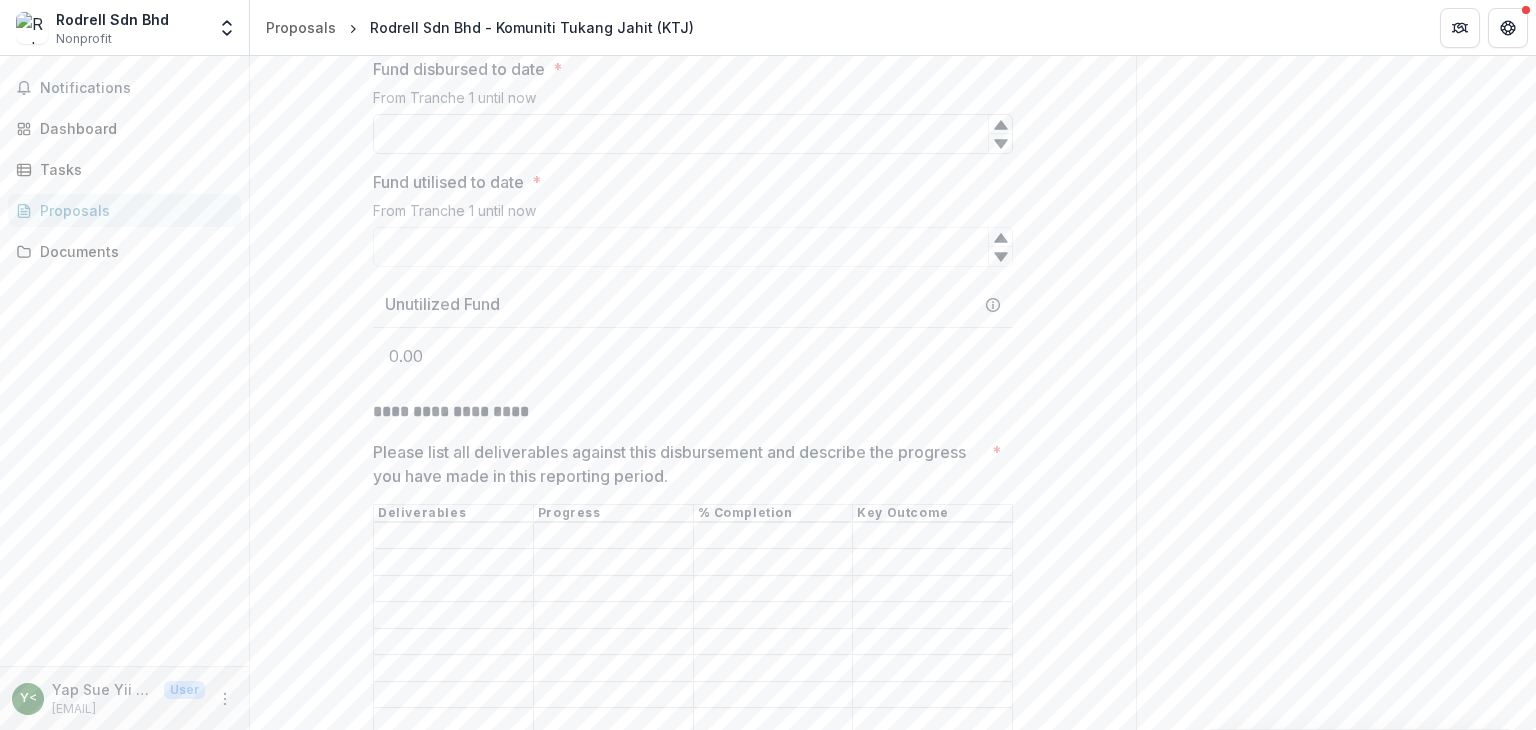 scroll, scrollTop: 260, scrollLeft: 0, axis: vertical 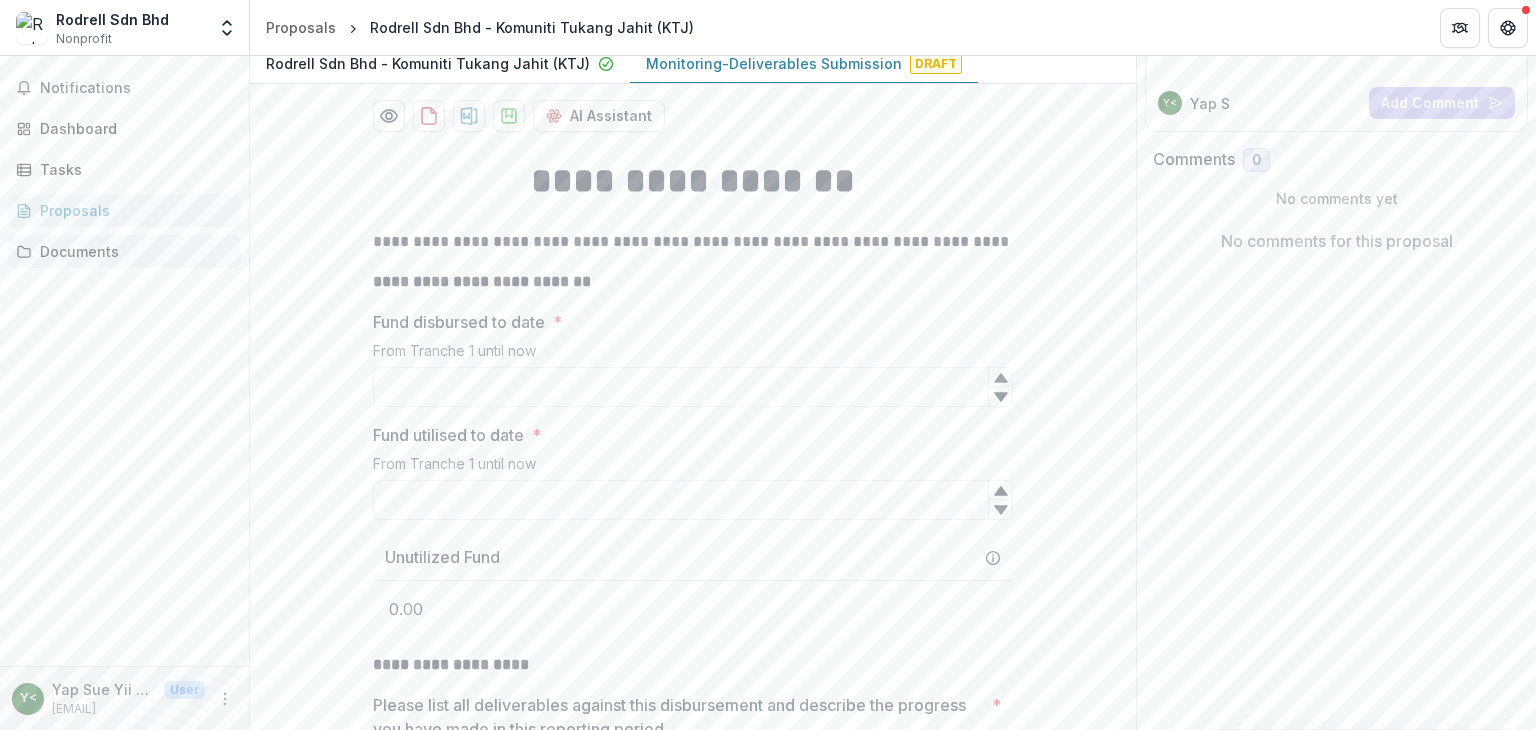 click on "Documents" at bounding box center (132, 251) 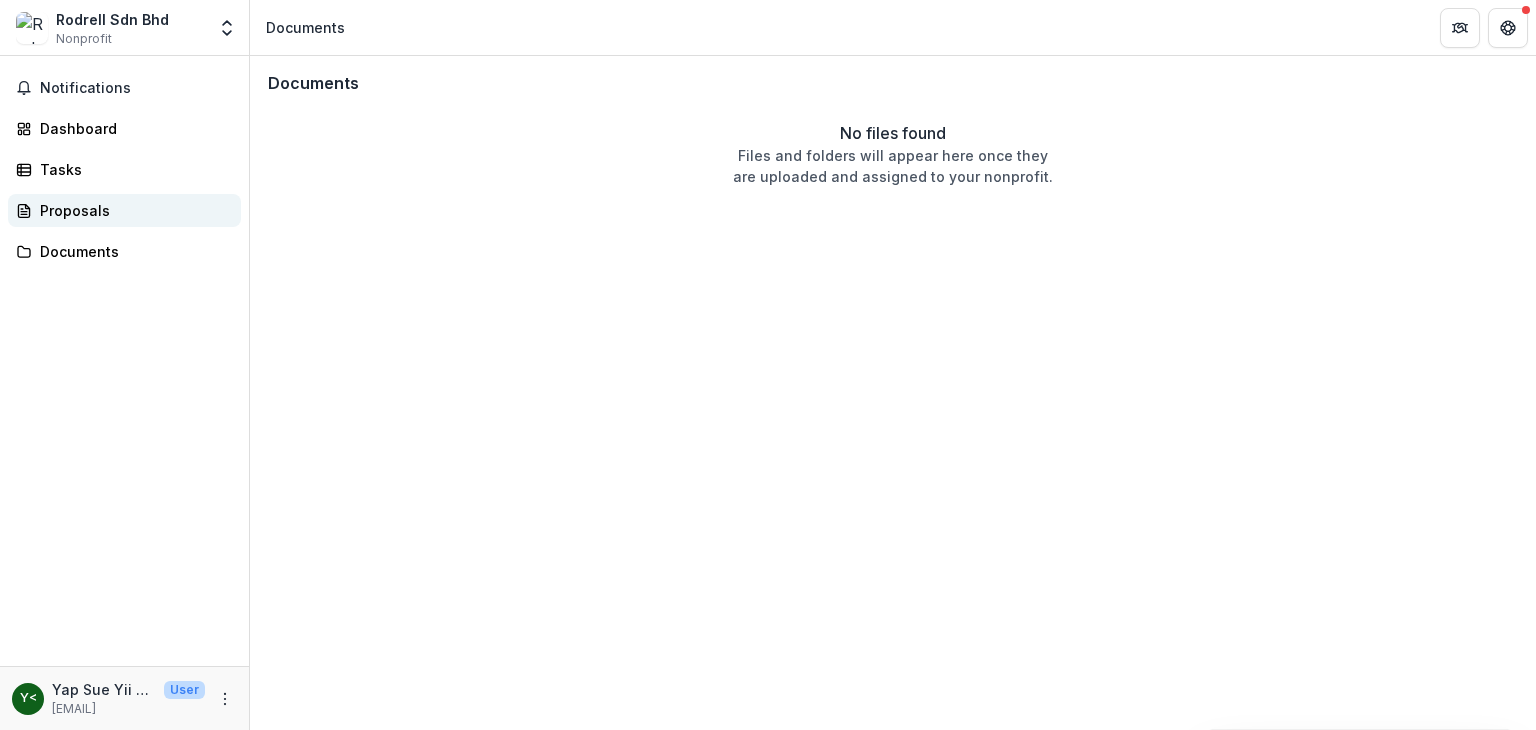 click on "Proposals" at bounding box center [132, 210] 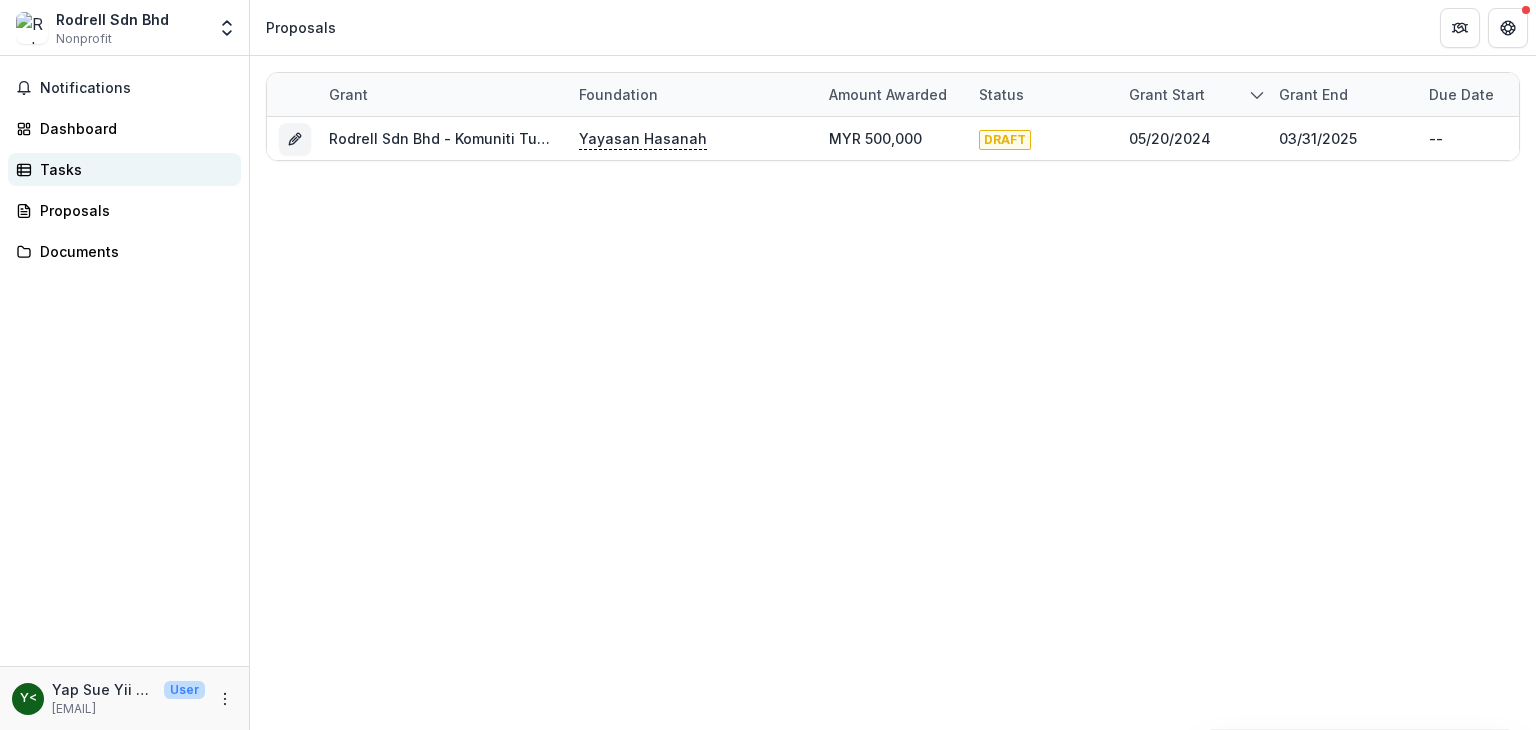 click on "Tasks" at bounding box center (132, 169) 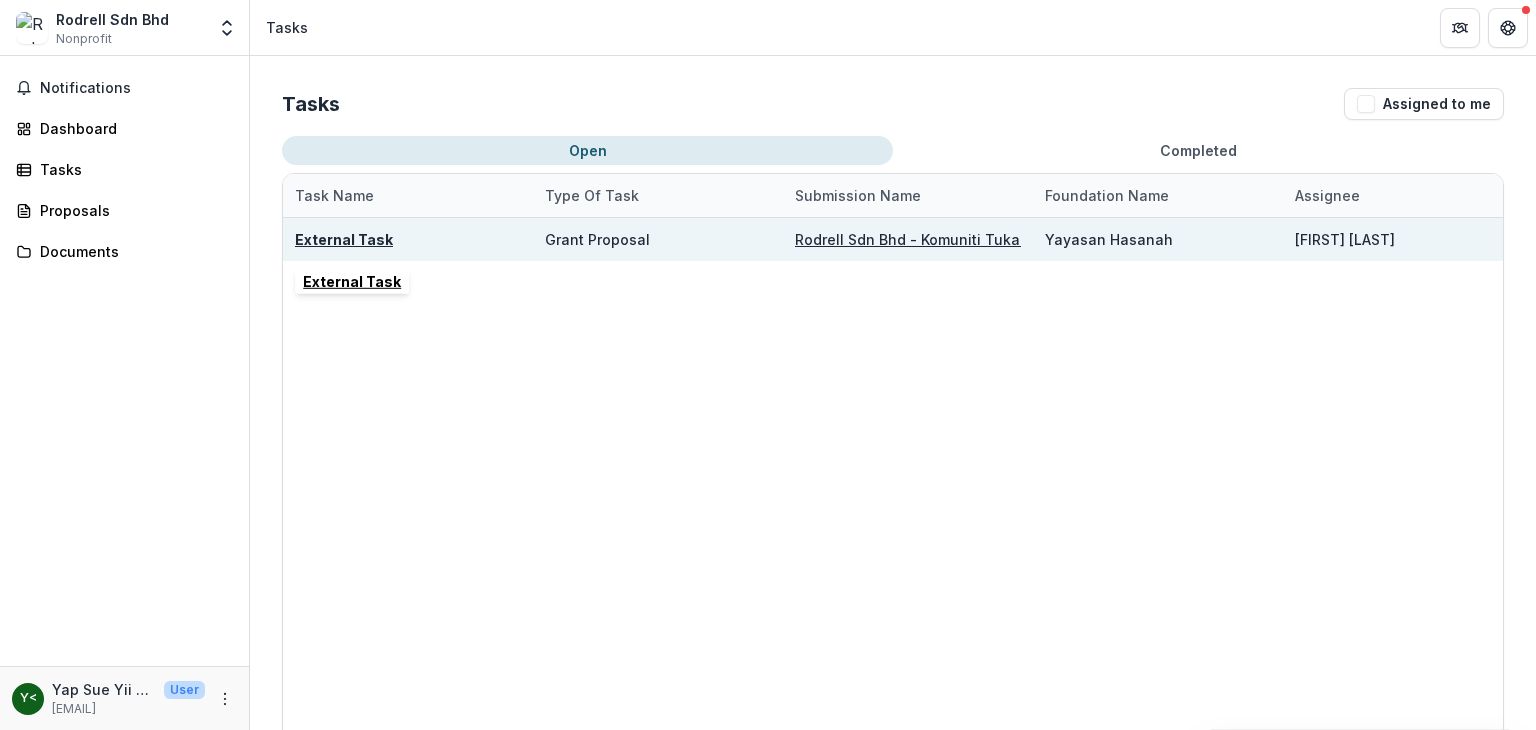 click on "External Task" at bounding box center [344, 239] 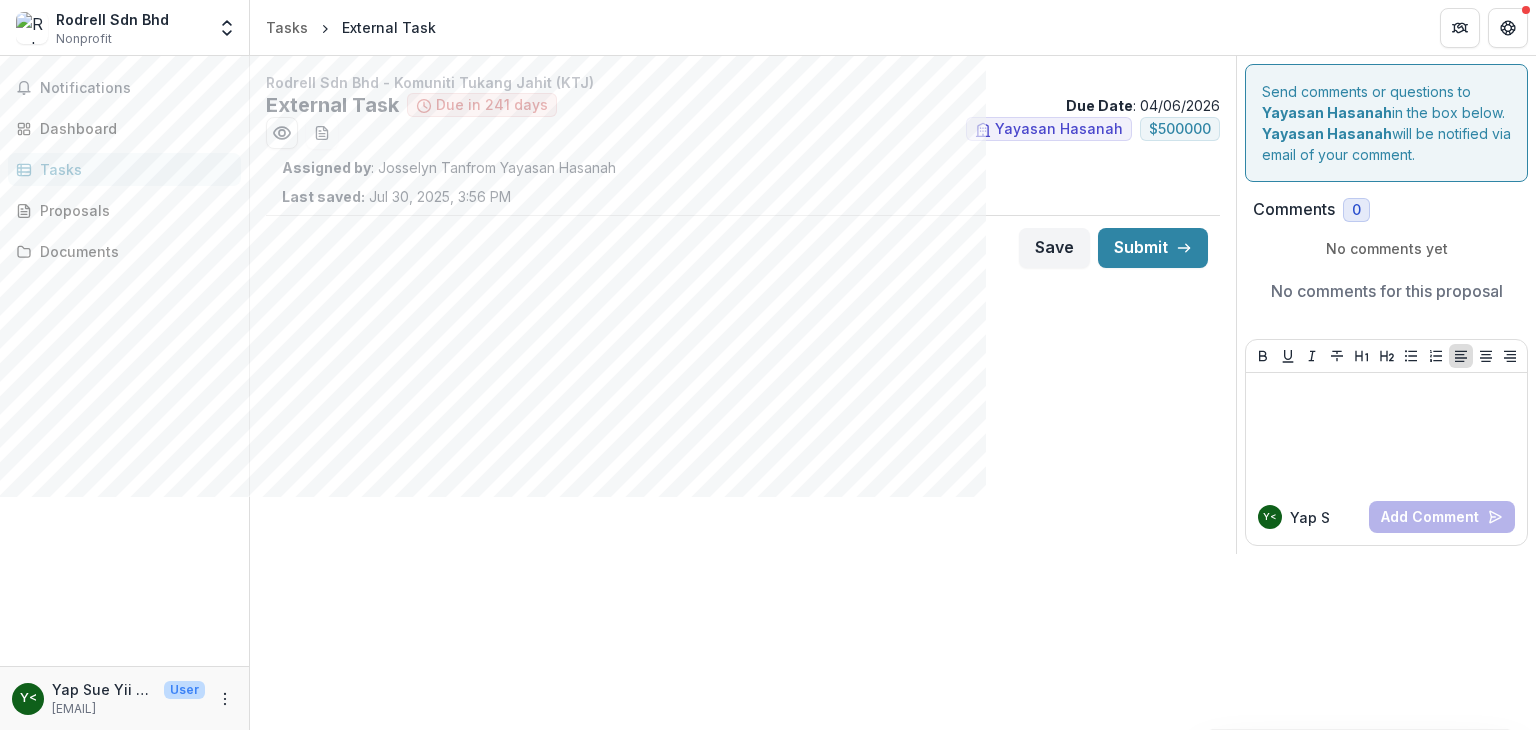 click on "Rodrell Sdn Bhd - Komuniti Tukang Jahit (KTJ) External Task Due in 241 days Due Date :   04/06/2026 Yayasan Hasanah $ 500000 Assigned by :   Josselyn Tan  from   Yayasan Hasanah Last saved:   Jul 30, 2025, 3:56 PM Save Submit" at bounding box center [743, 176] 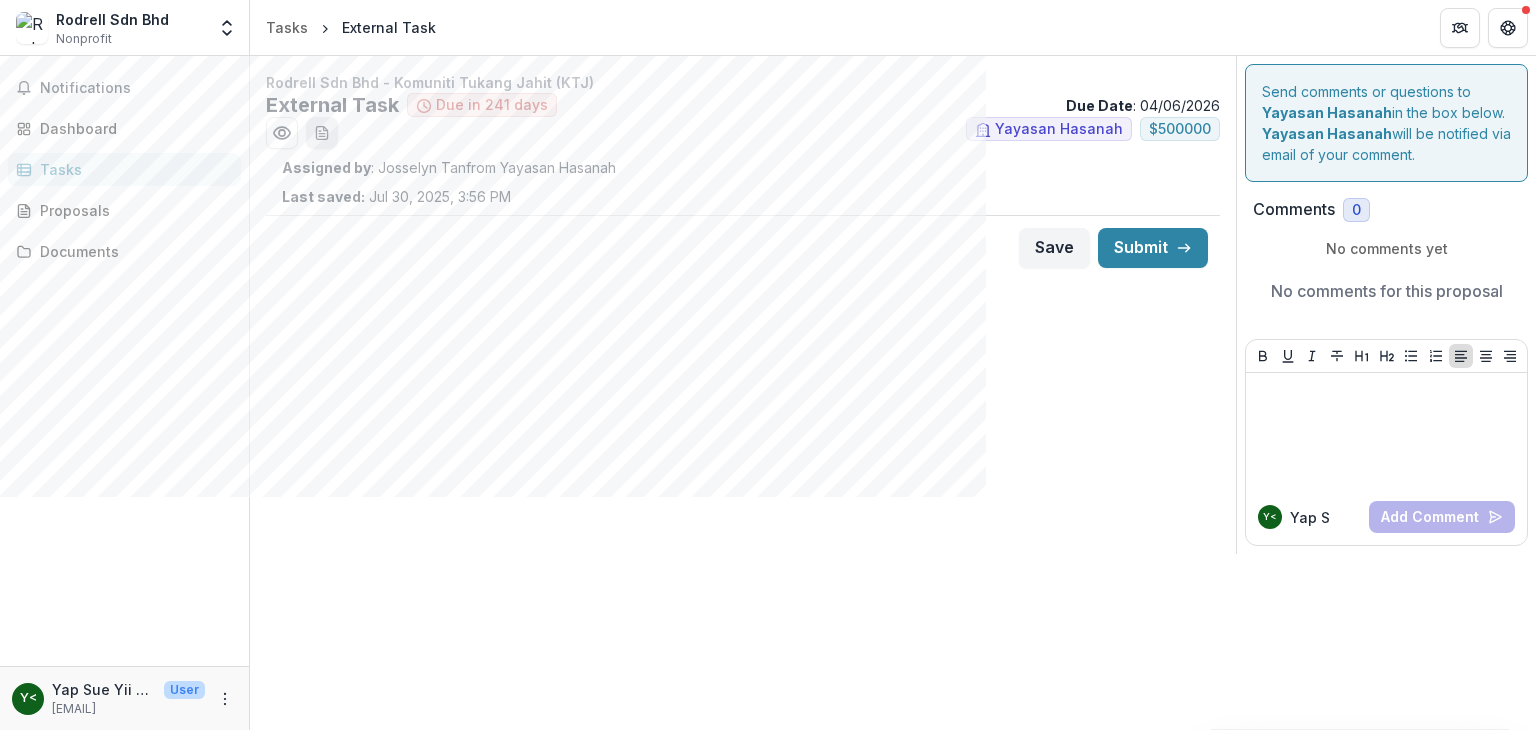 click at bounding box center [322, 133] 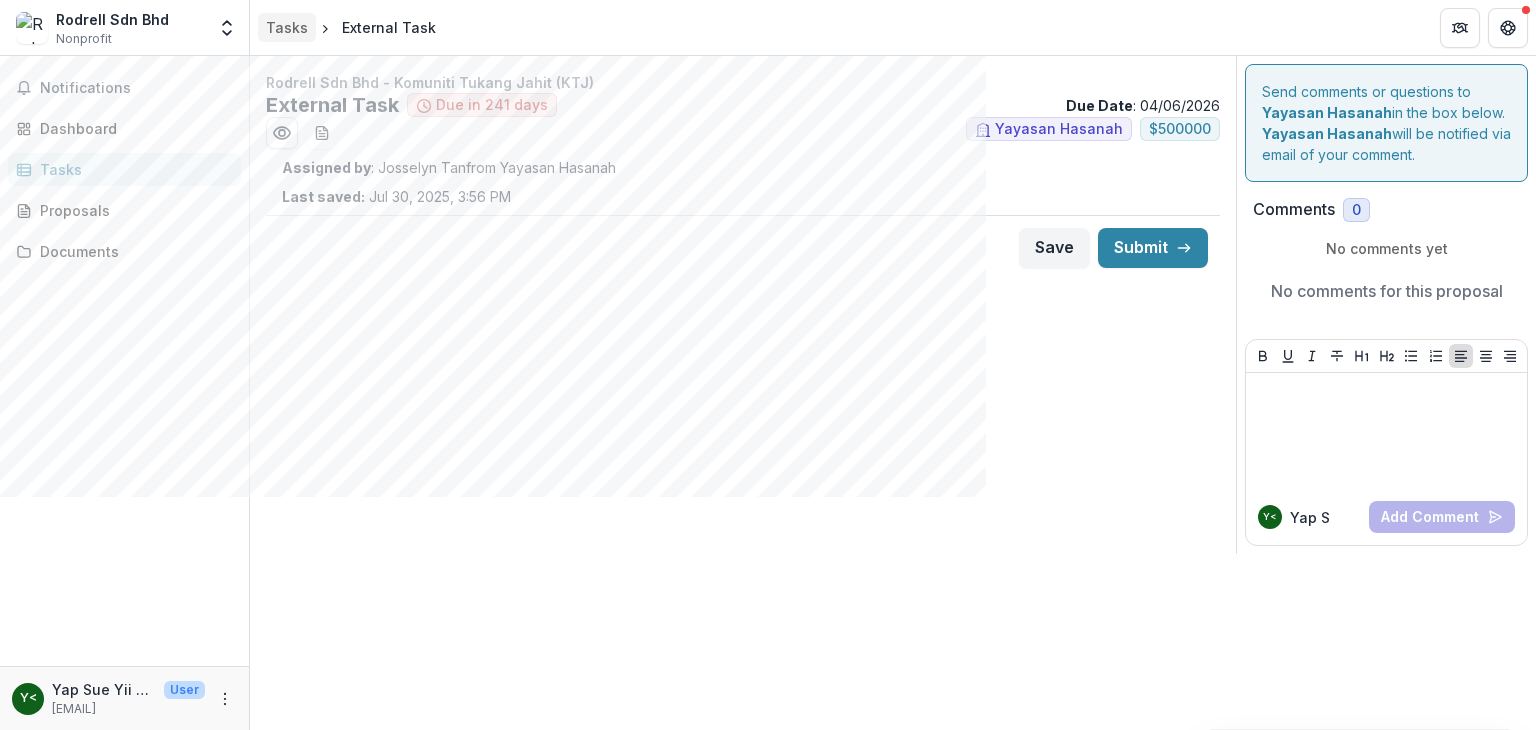 click on "Tasks" at bounding box center (287, 27) 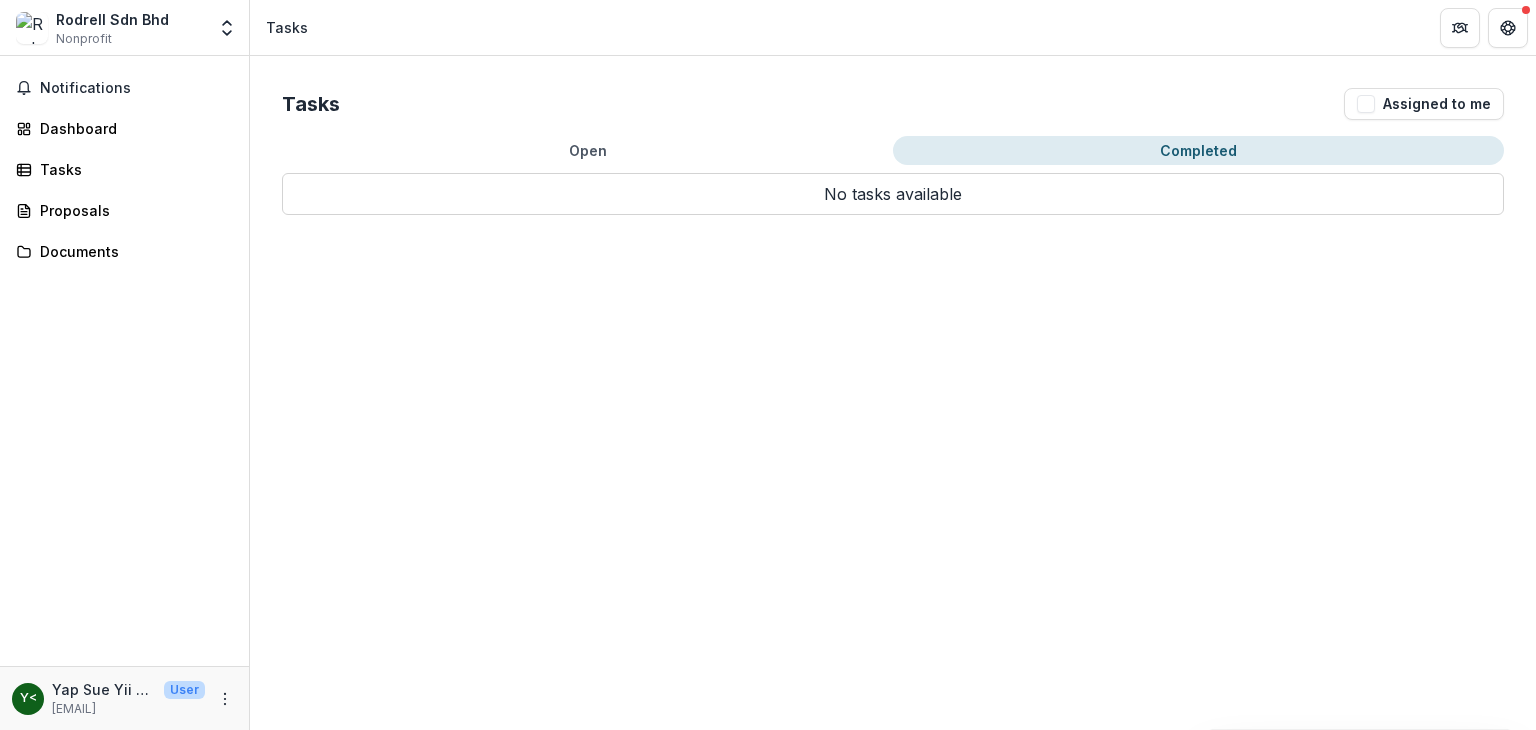 click on "Completed" at bounding box center (1198, 150) 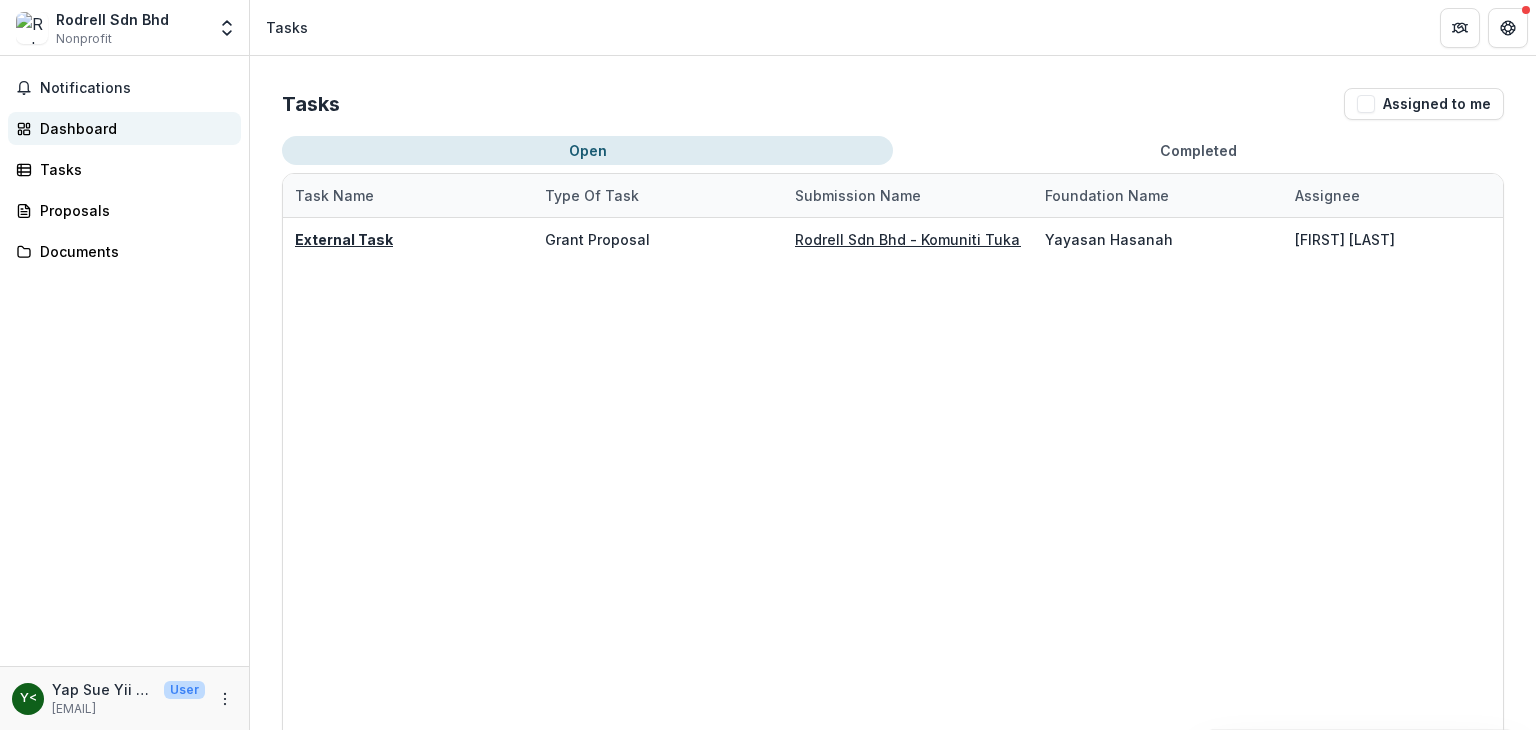 click on "Dashboard" at bounding box center (132, 128) 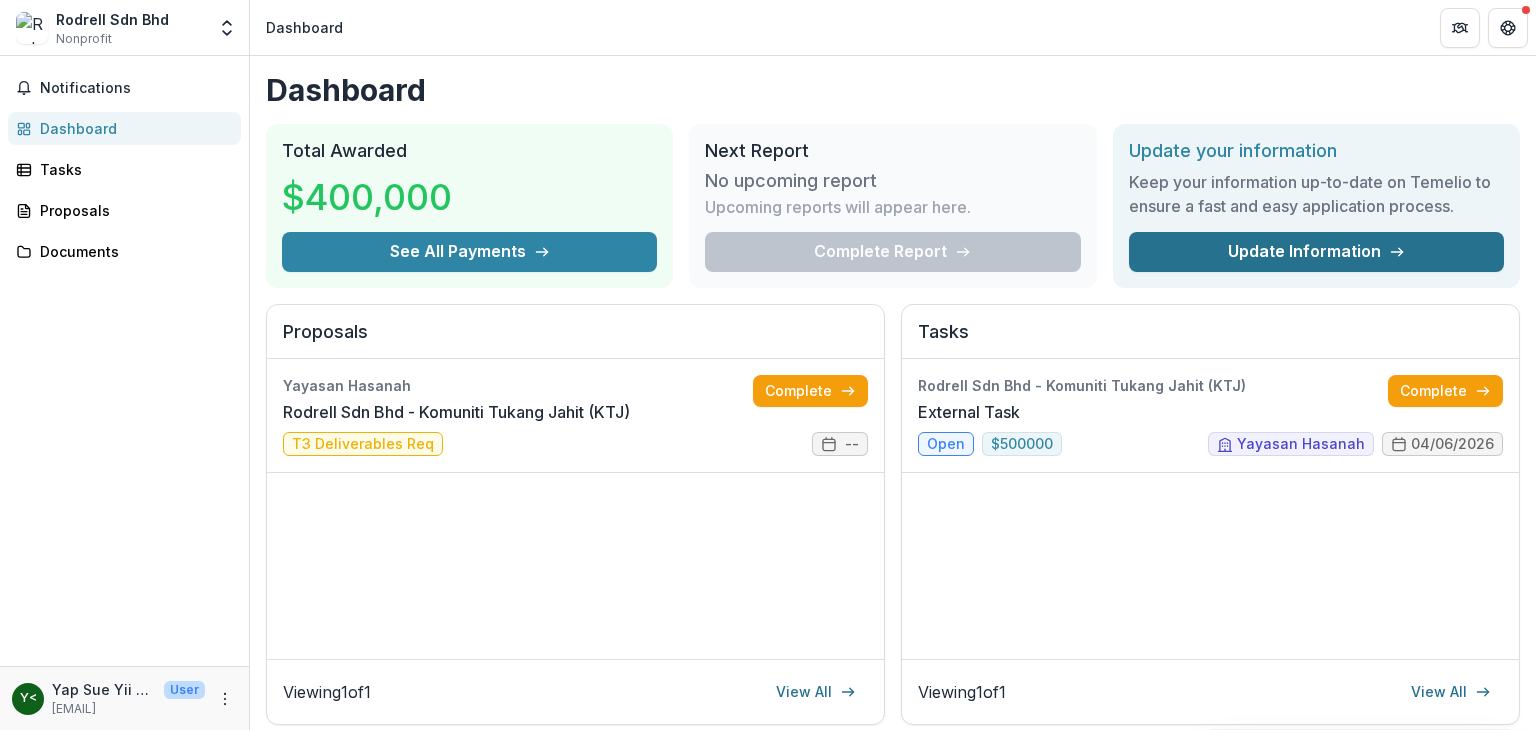 click on "Update Information" at bounding box center (1316, 252) 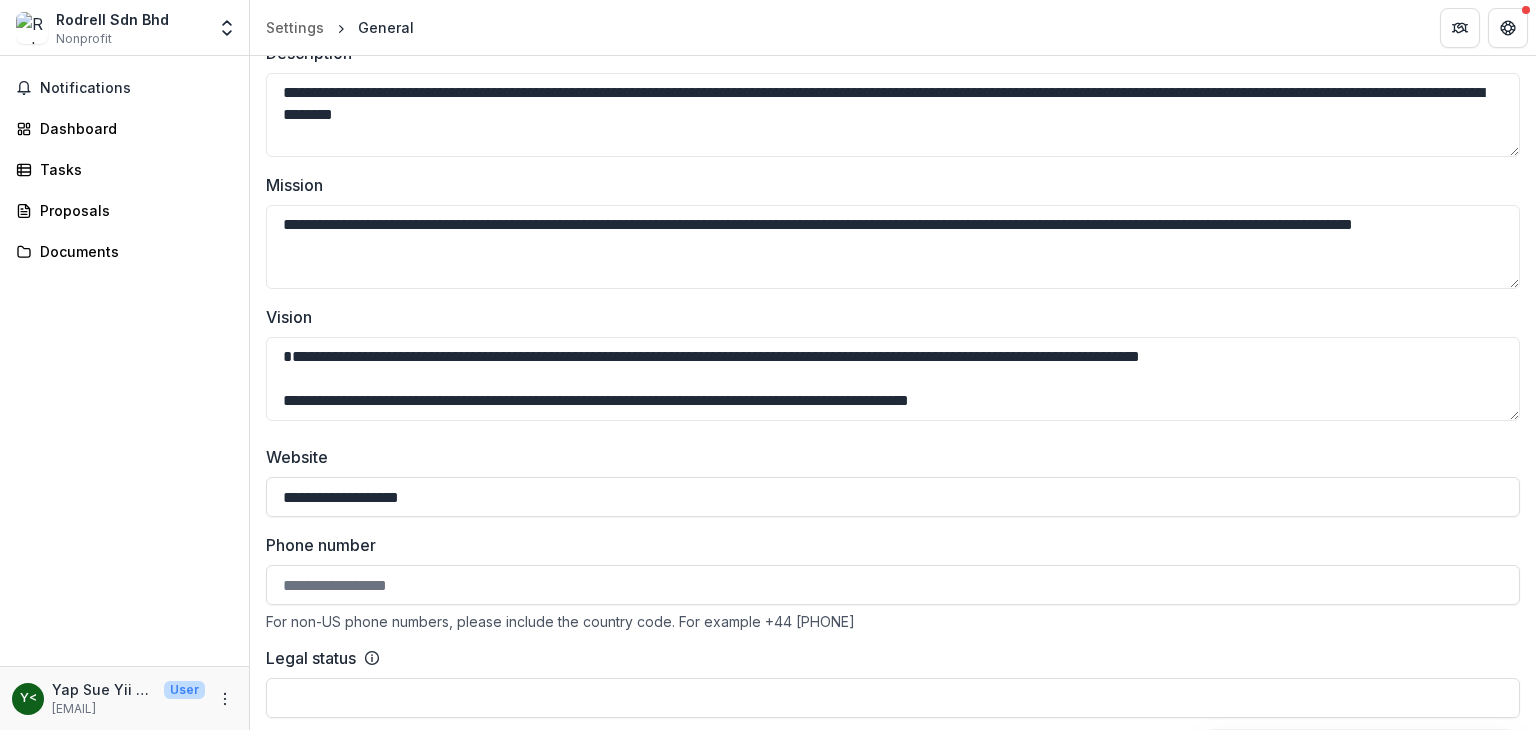 scroll, scrollTop: 380, scrollLeft: 0, axis: vertical 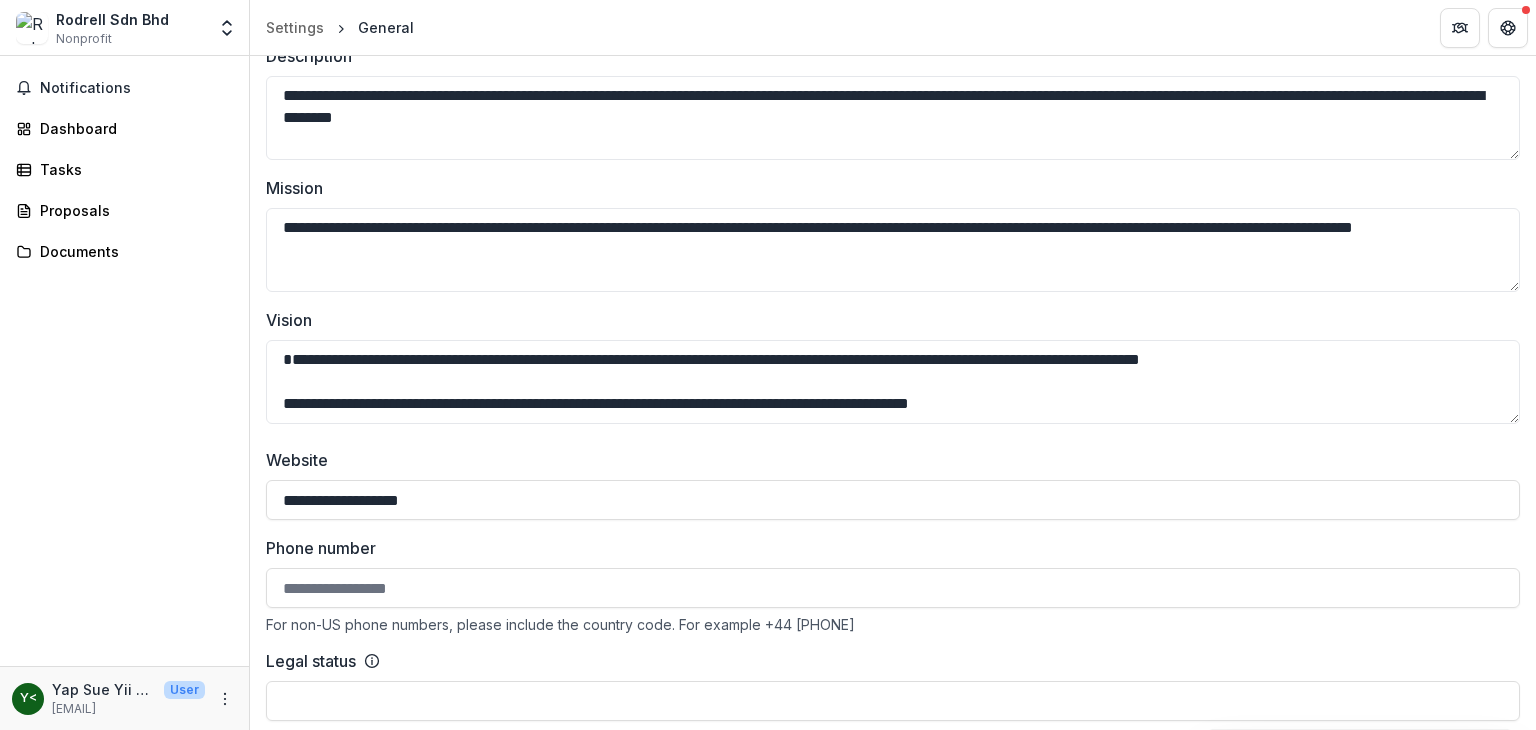 click on "Phone number" at bounding box center [893, 588] 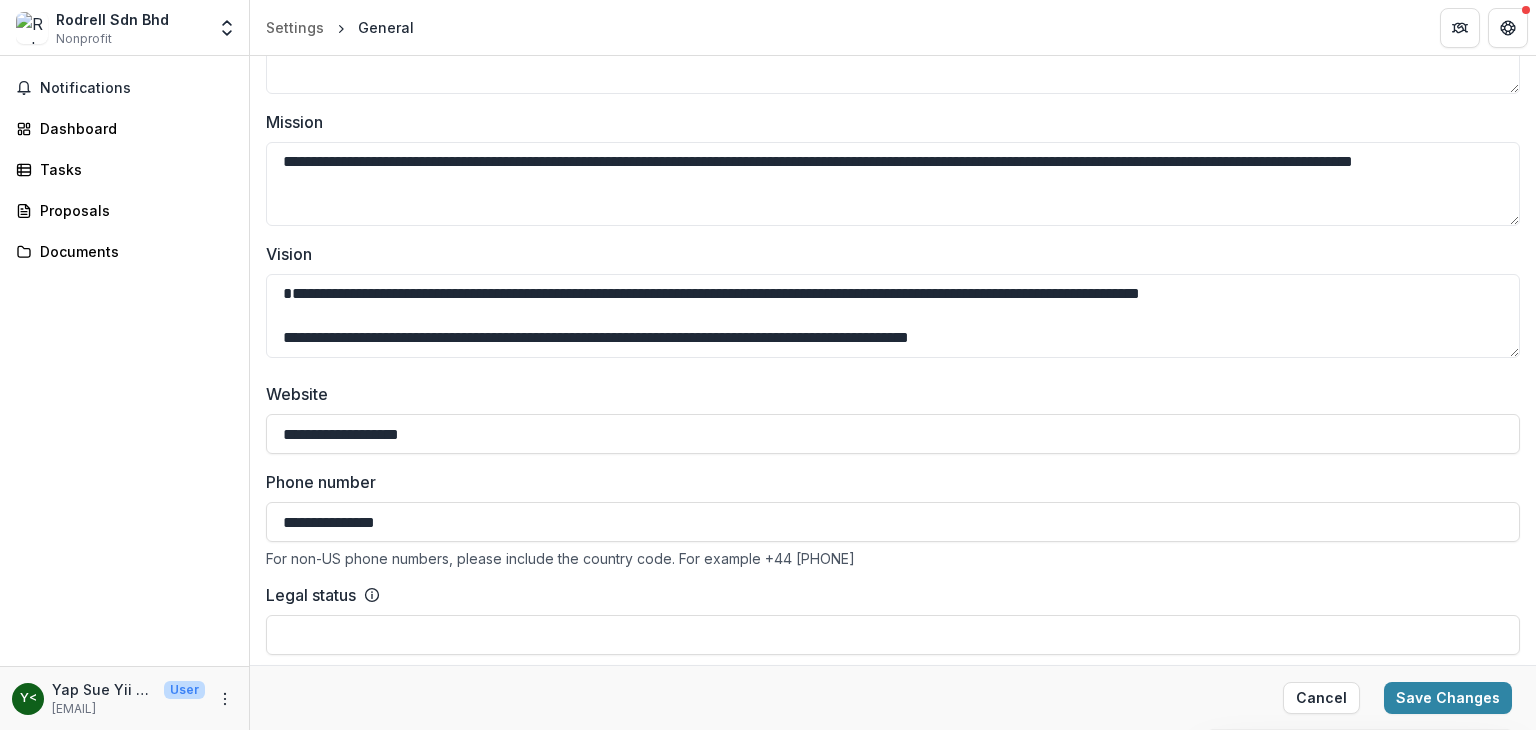 scroll, scrollTop: 480, scrollLeft: 0, axis: vertical 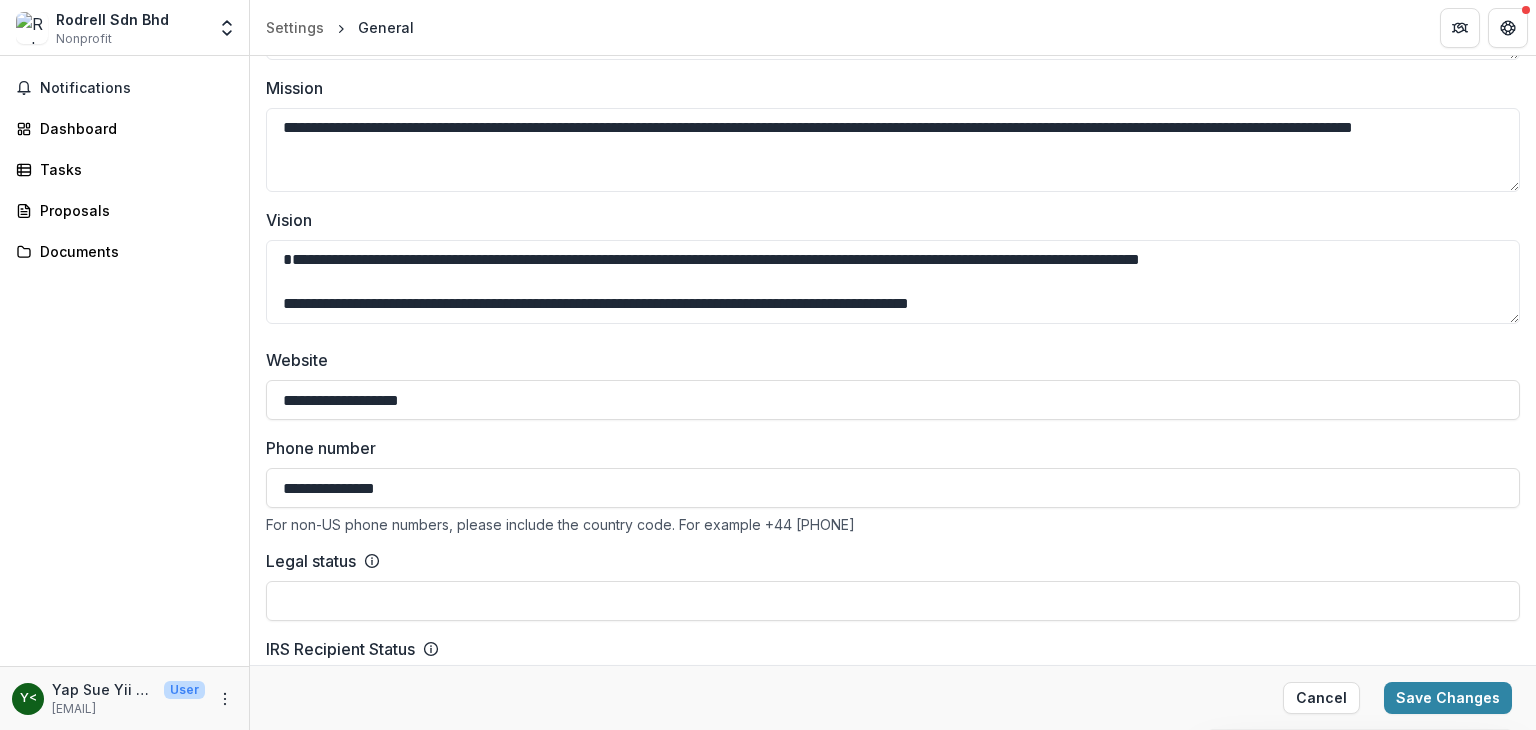 click on "**********" at bounding box center [893, 488] 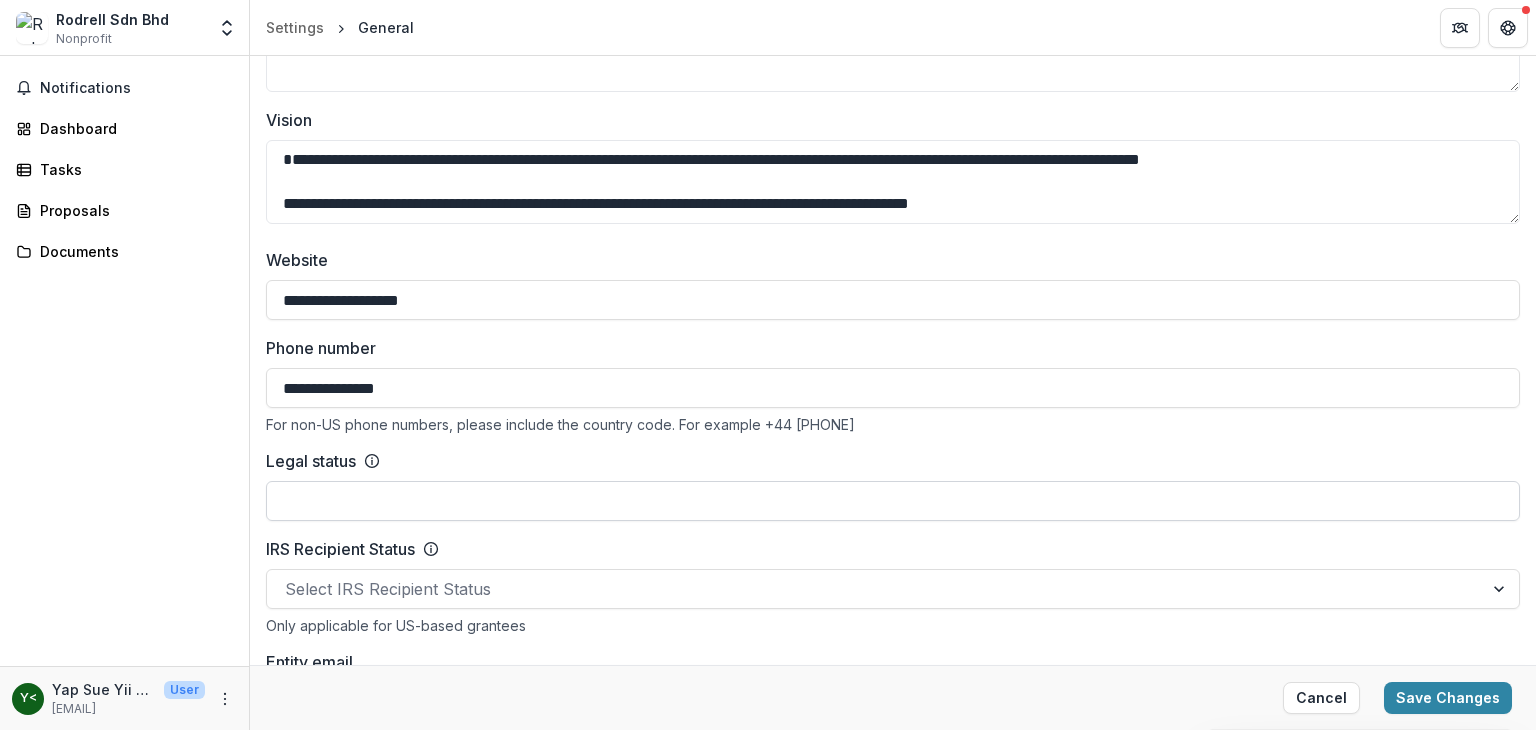 type on "**********" 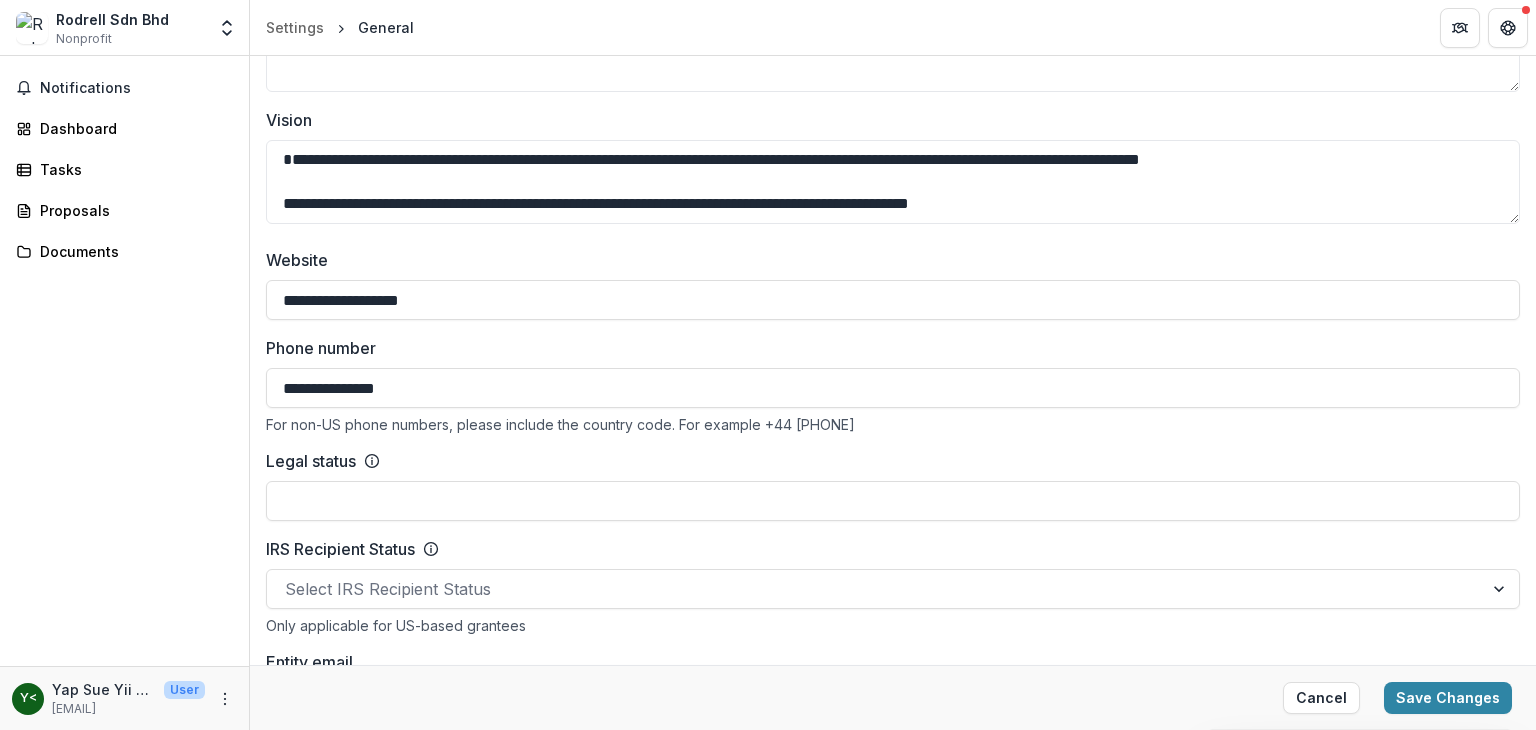 click on "Notifications Dashboard Tasks Proposals Documents" at bounding box center (124, 361) 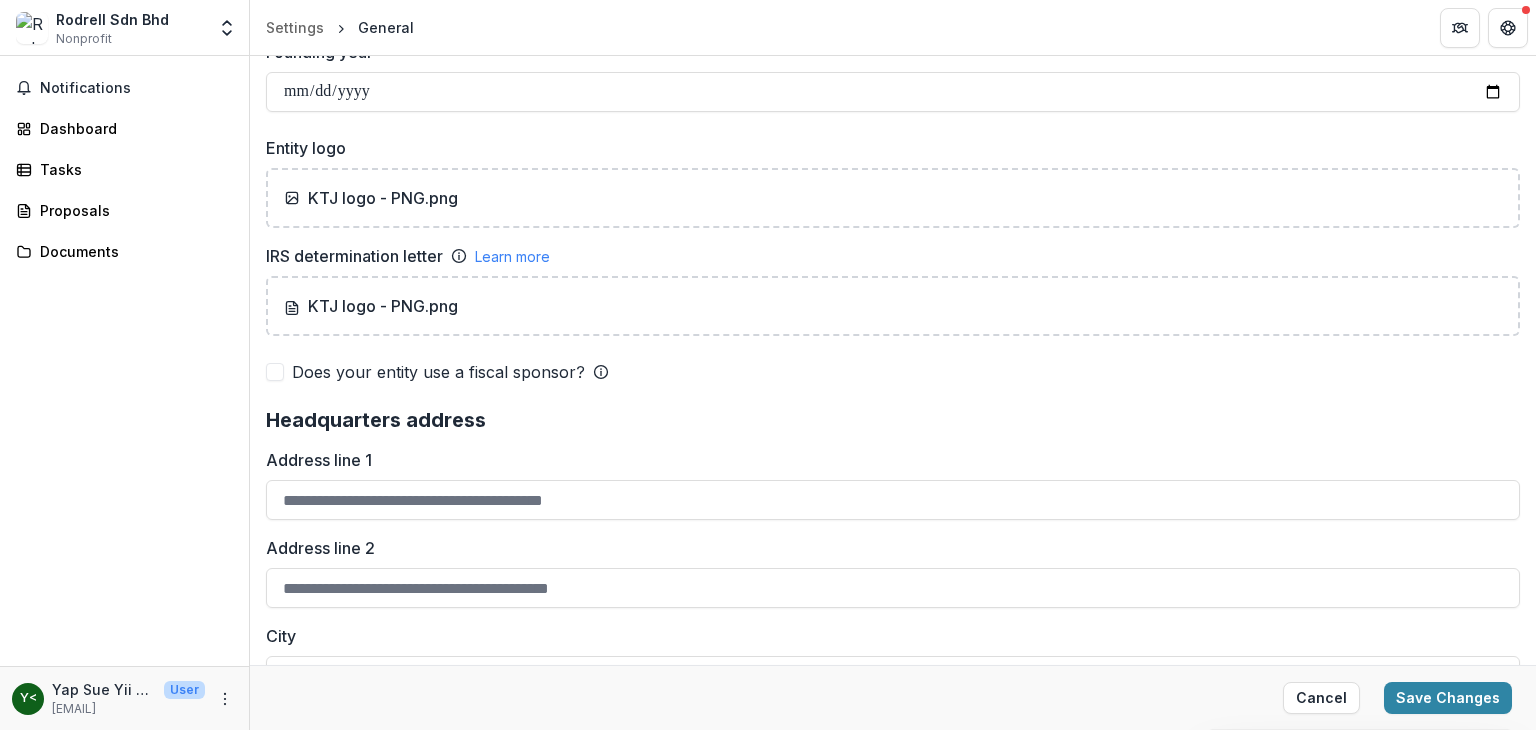 scroll, scrollTop: 1280, scrollLeft: 0, axis: vertical 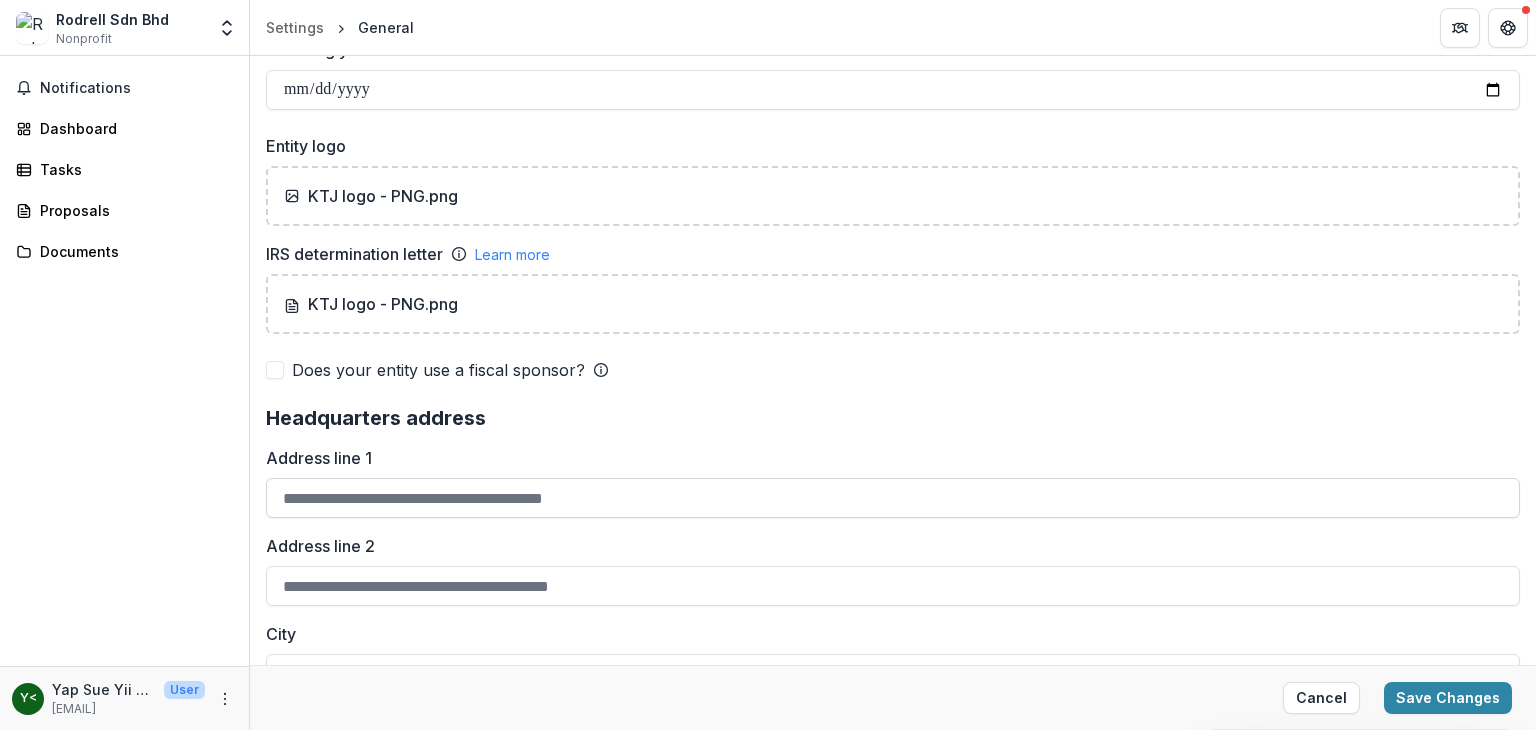 click on "Address line 1" at bounding box center (893, 498) 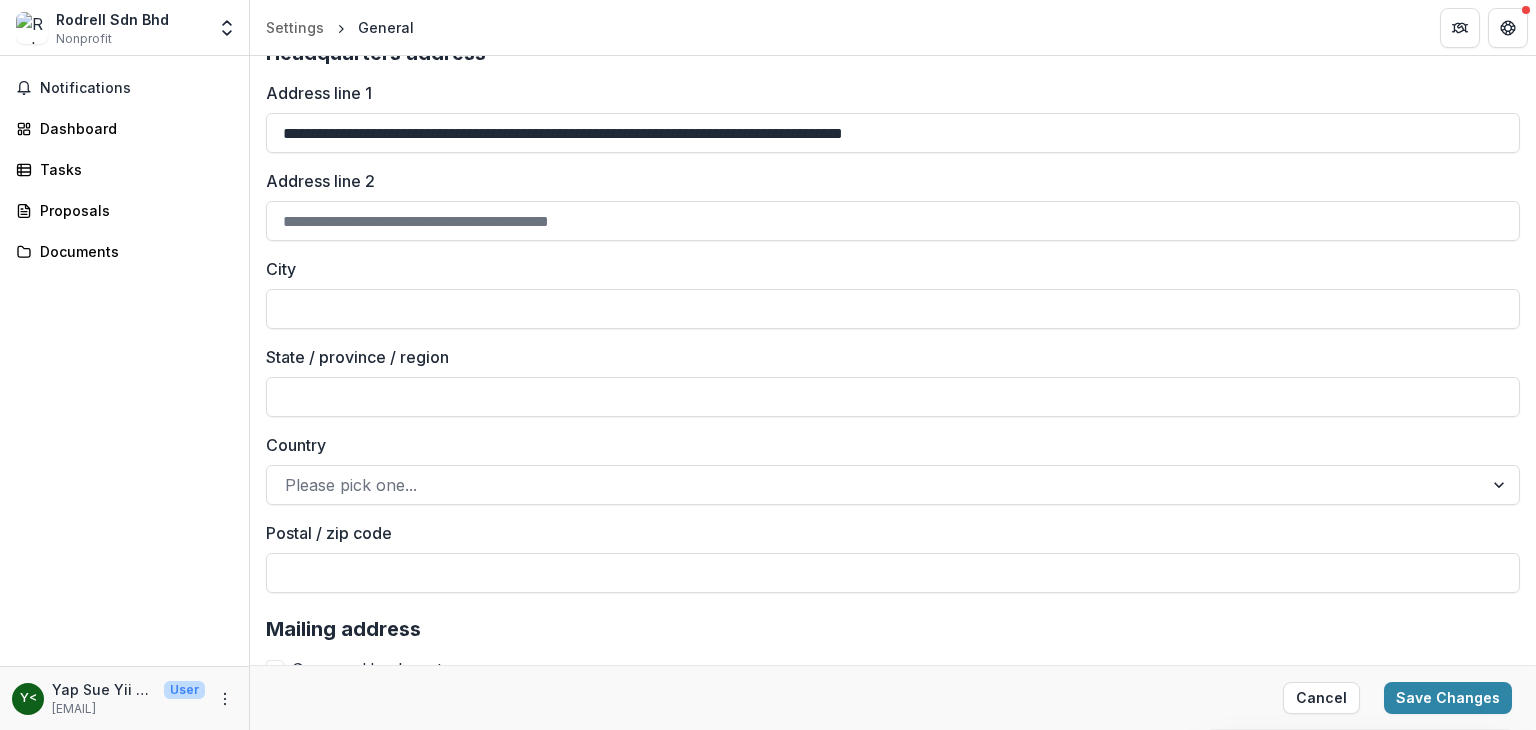 scroll, scrollTop: 1680, scrollLeft: 0, axis: vertical 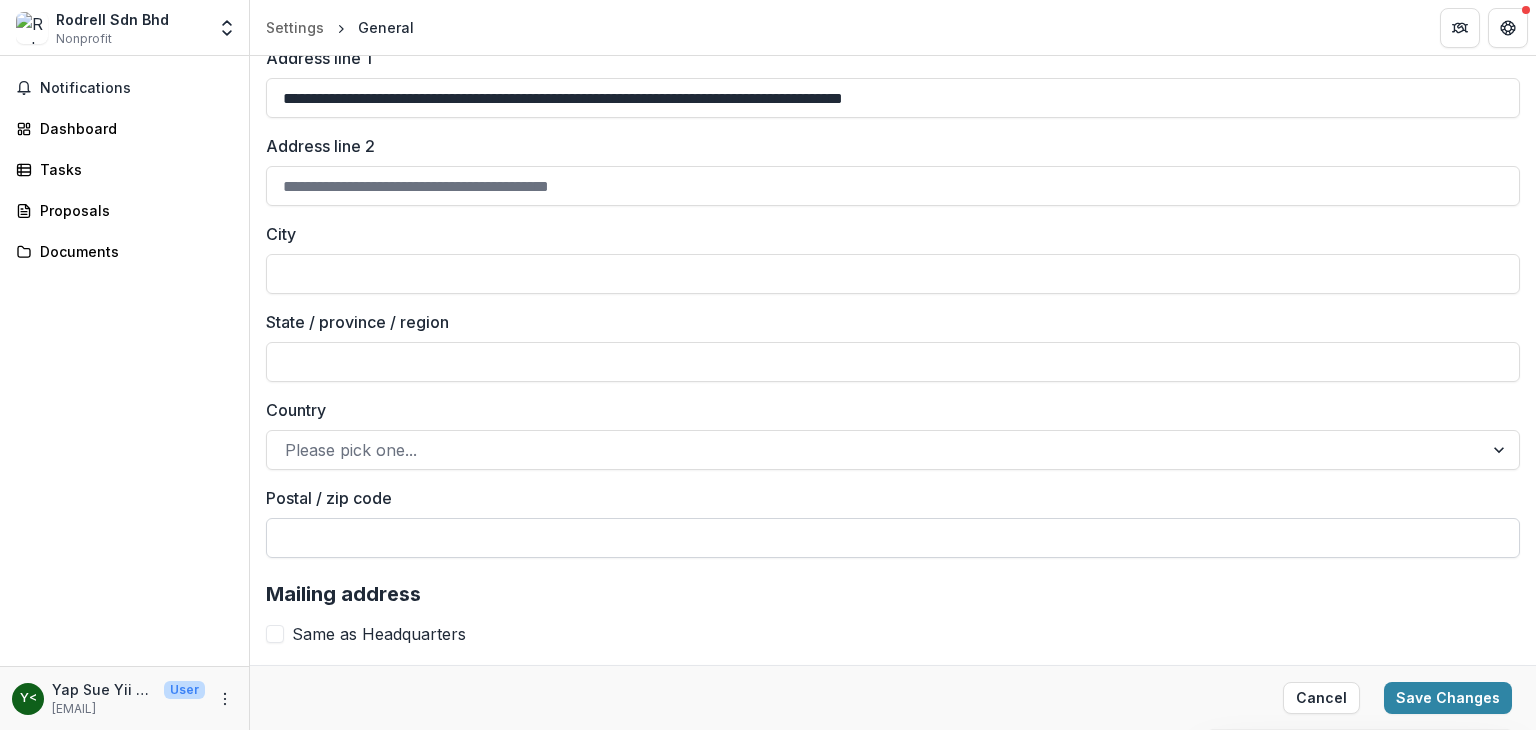 type on "**********" 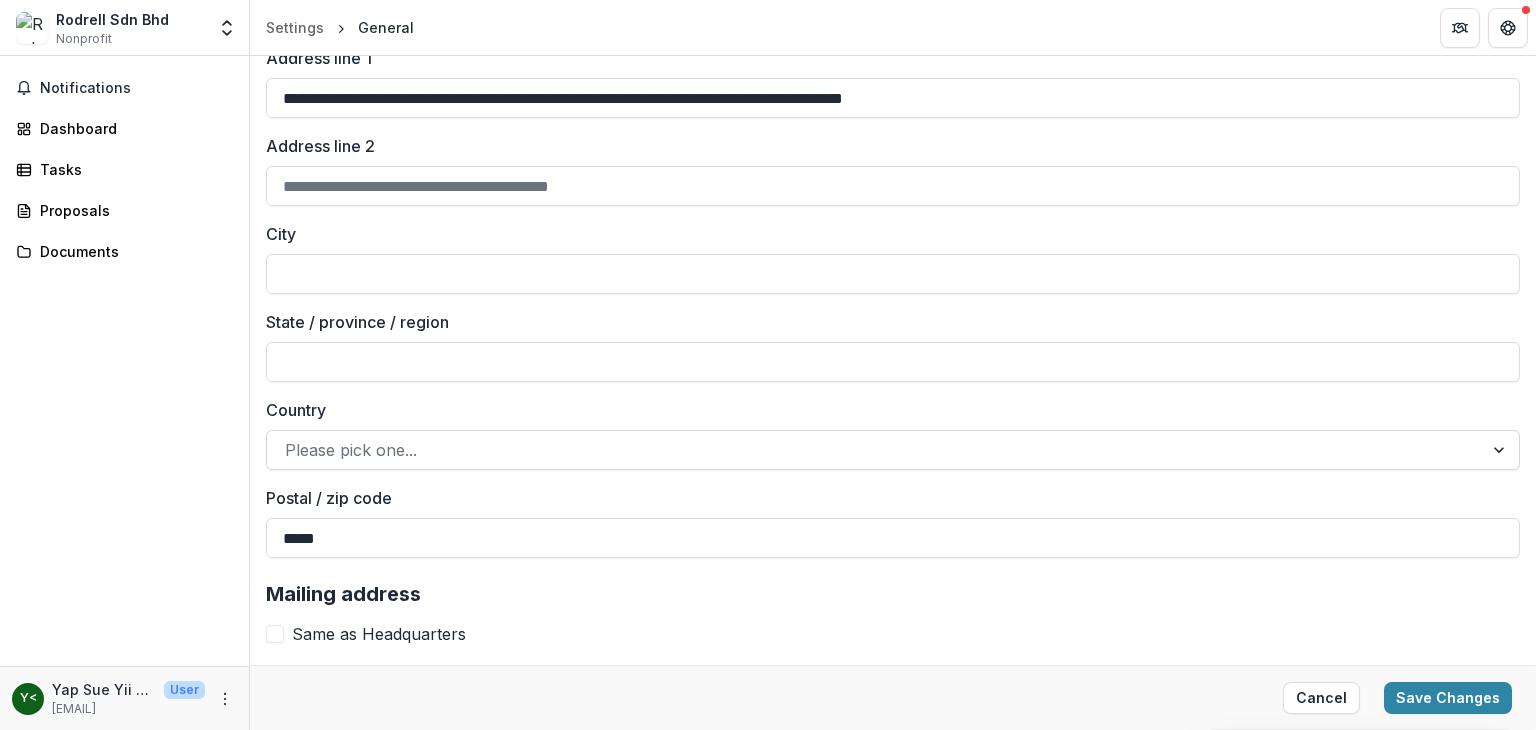 type on "*****" 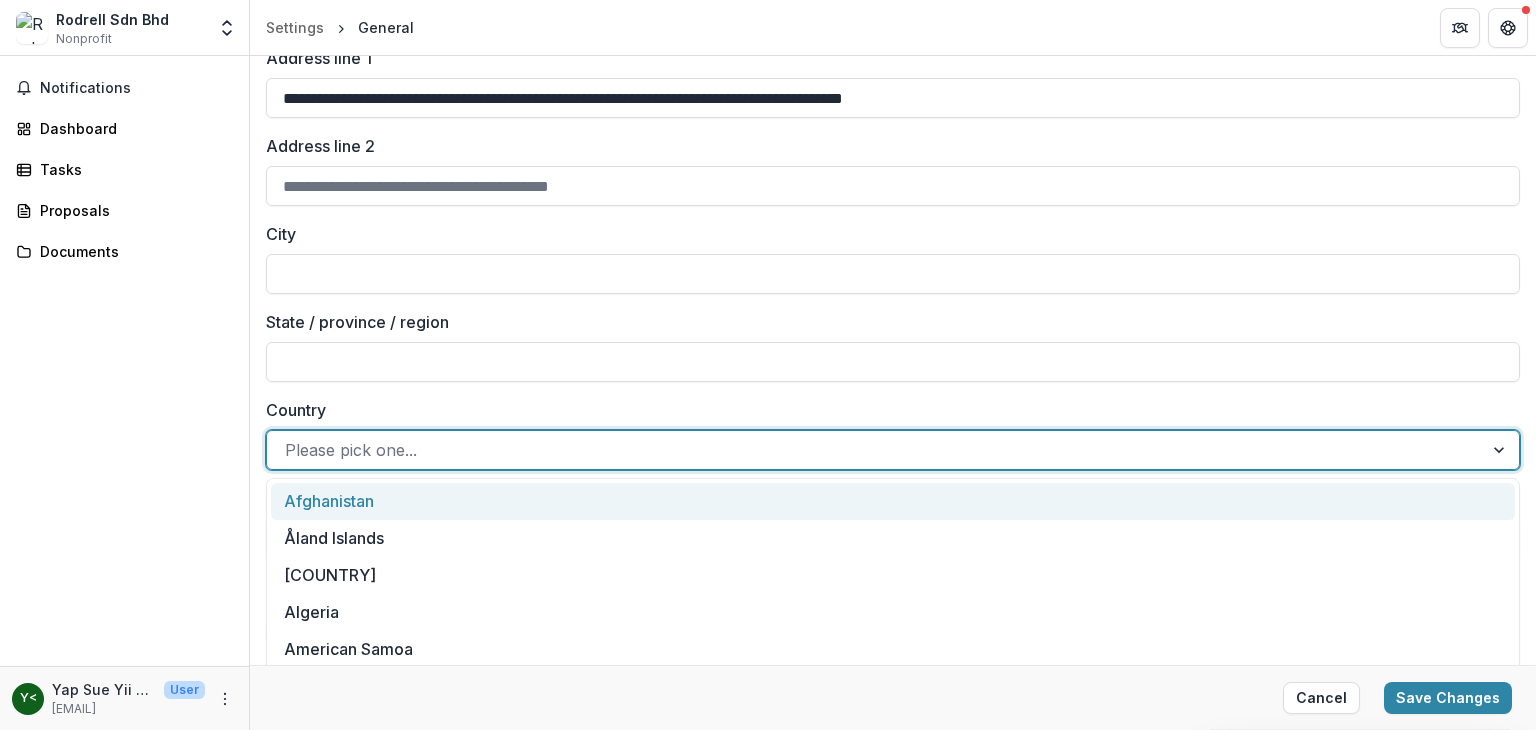 type on "*" 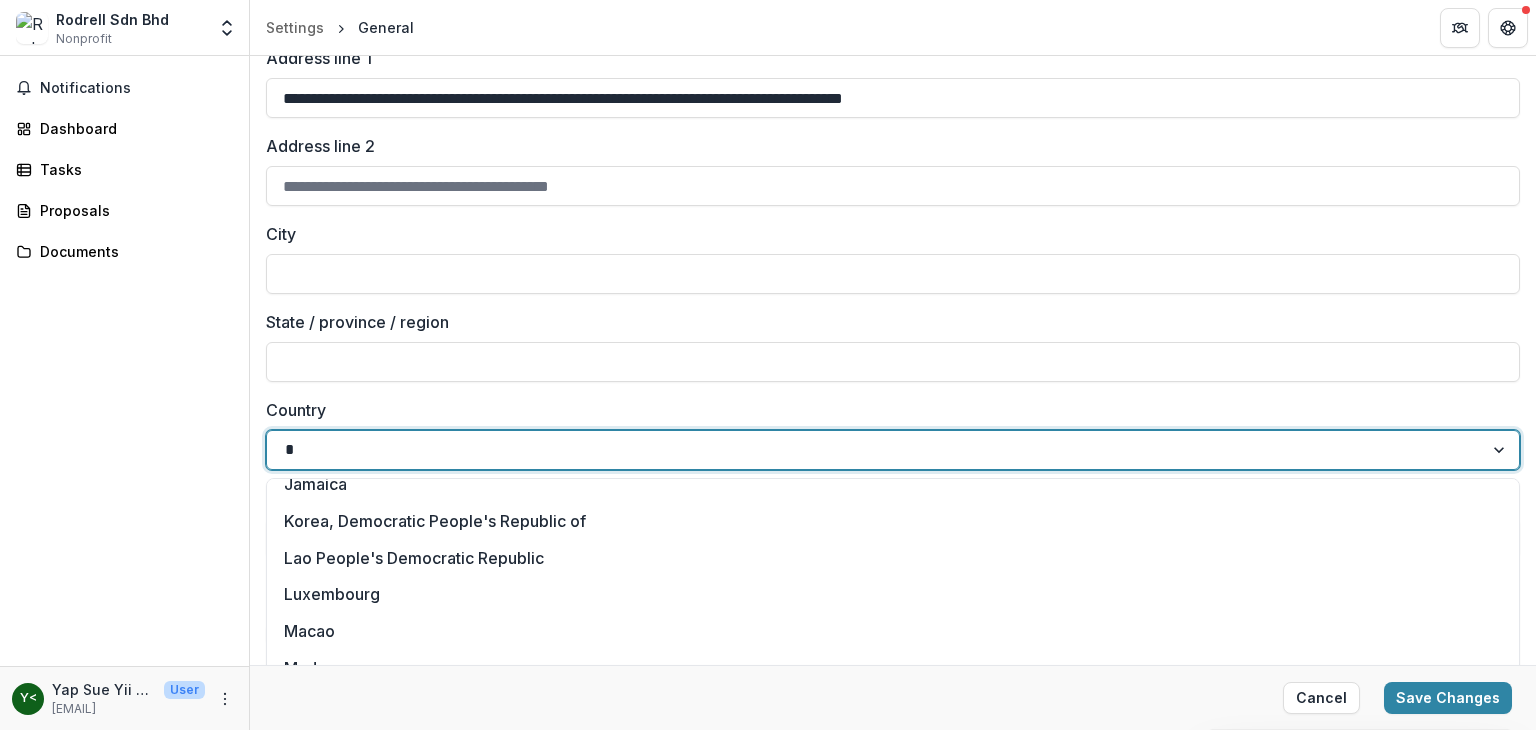scroll, scrollTop: 1000, scrollLeft: 0, axis: vertical 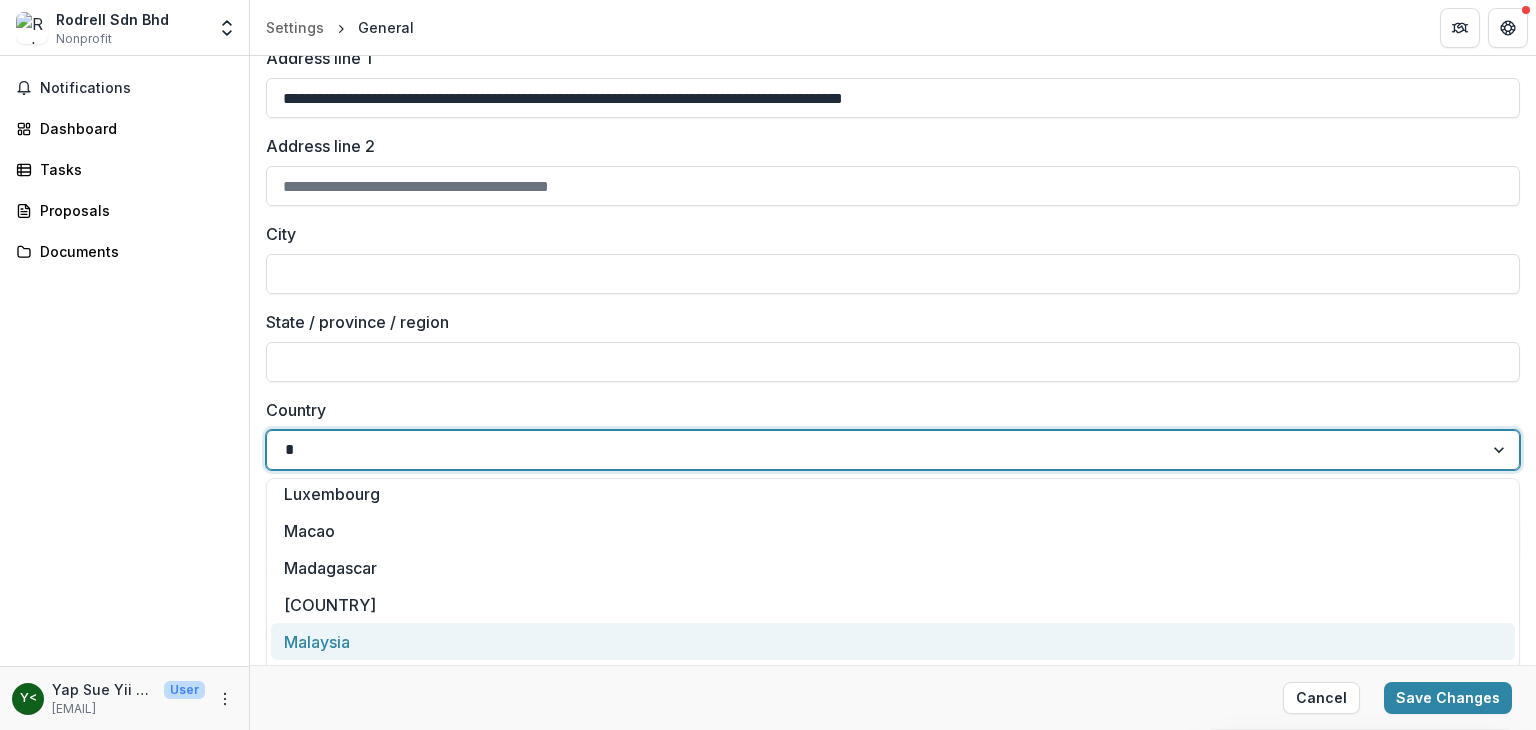 click on "Malaysia" at bounding box center (893, 641) 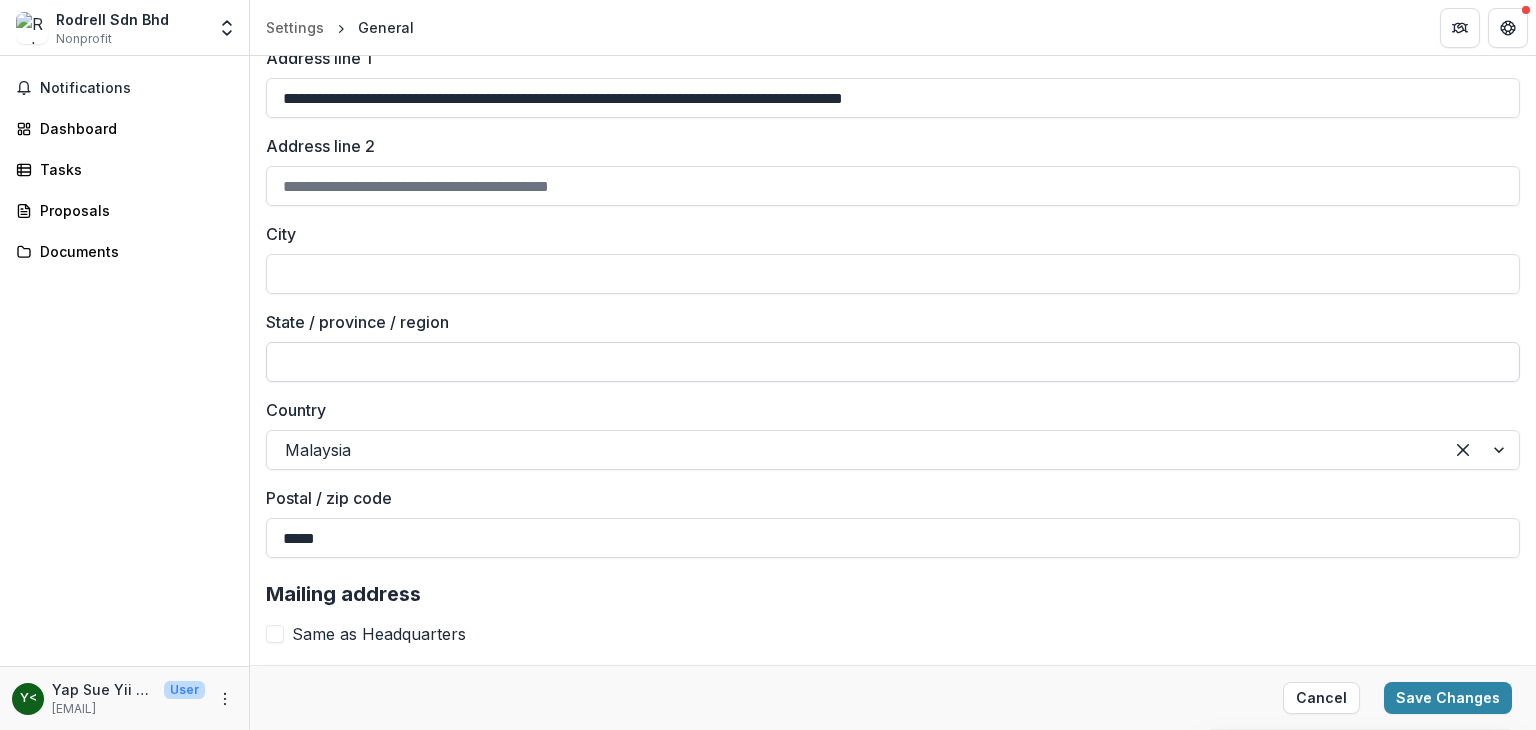 click on "State / province / region" at bounding box center [893, 362] 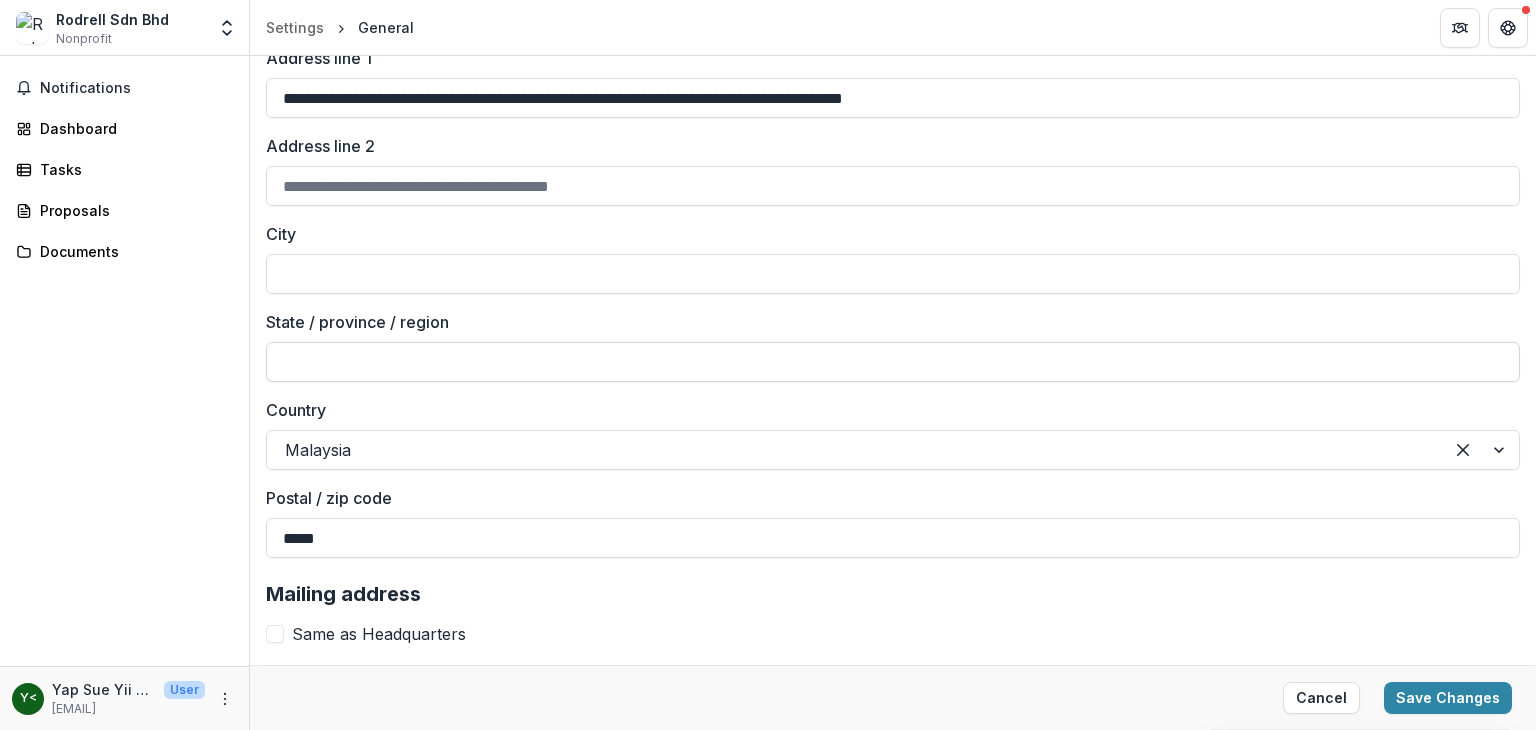 type on "*" 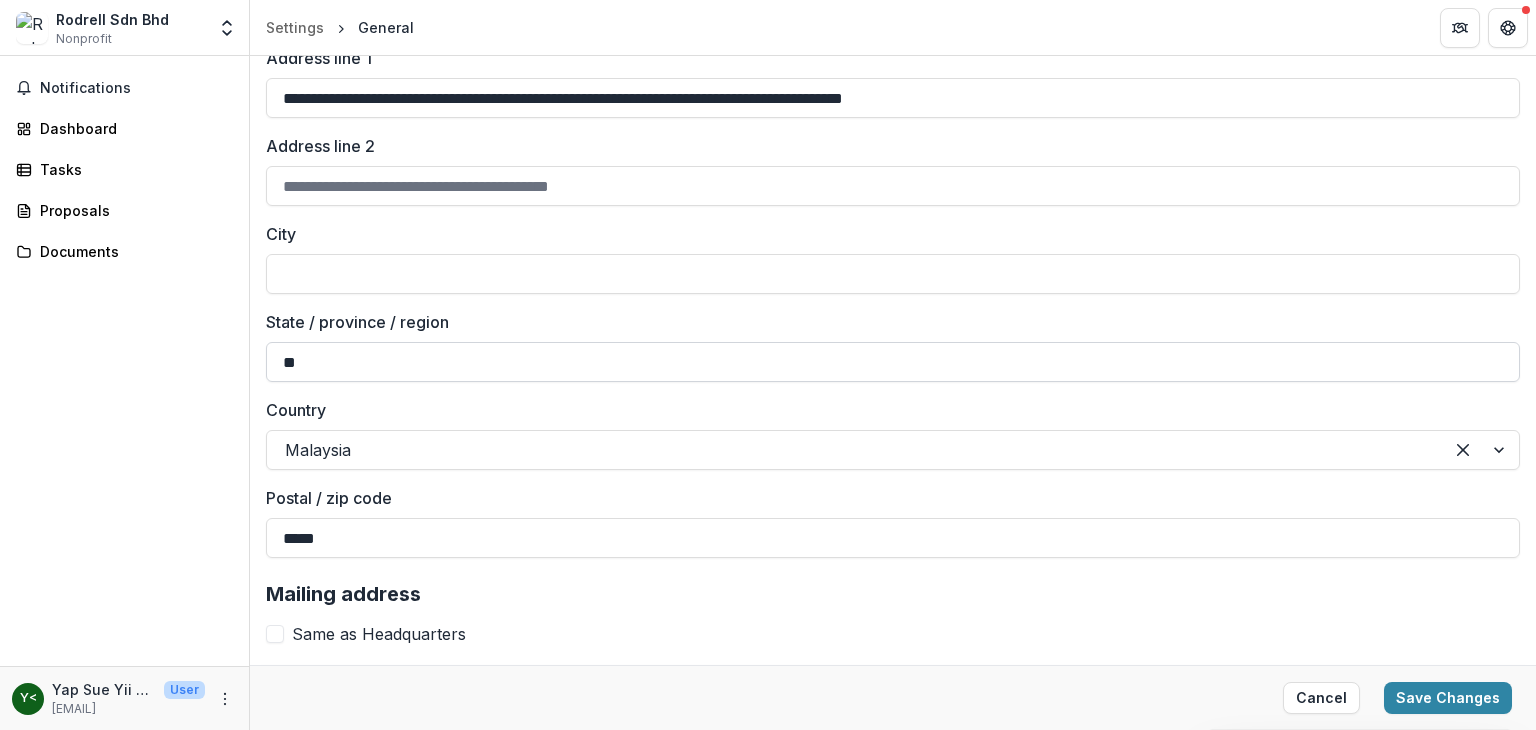 type on "*" 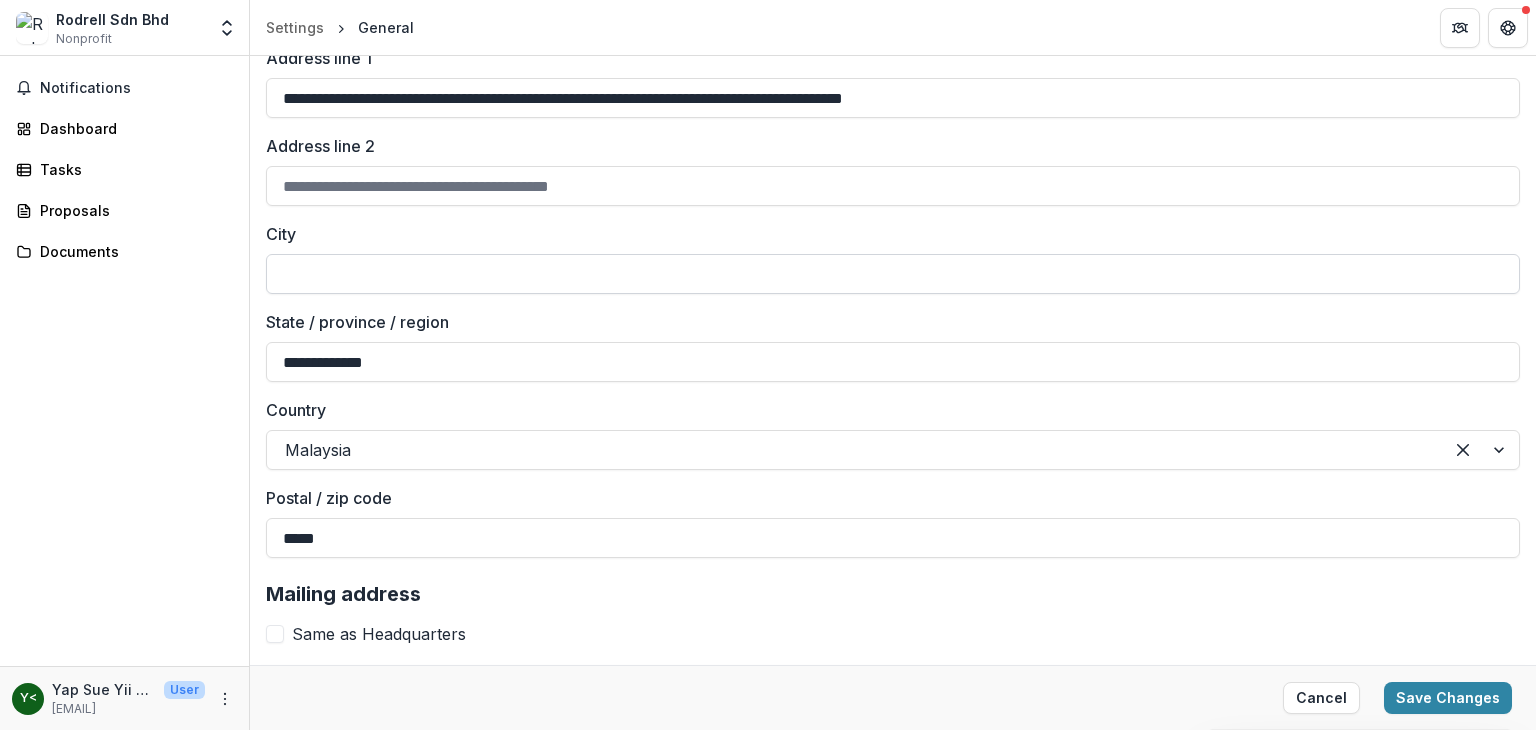 type on "**********" 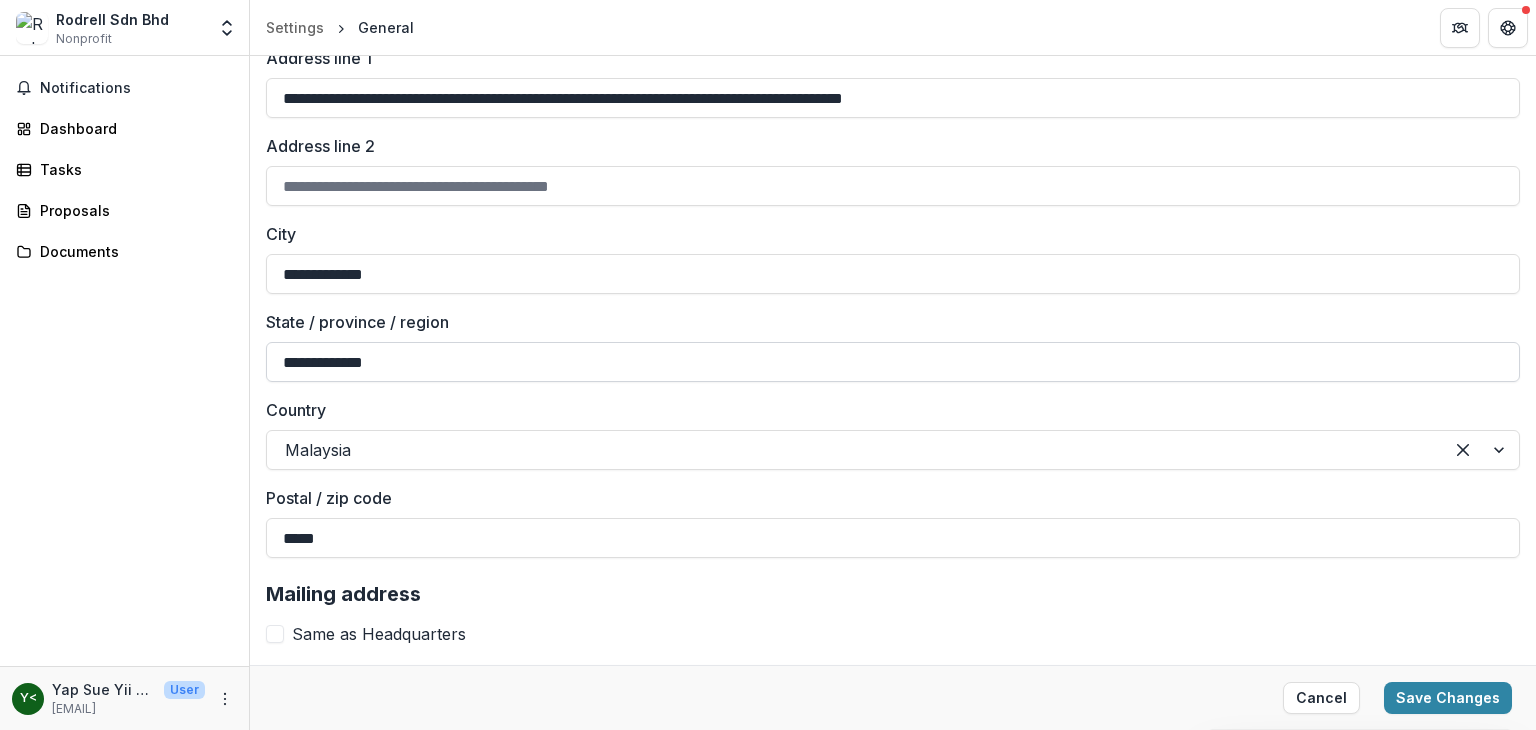 type on "**********" 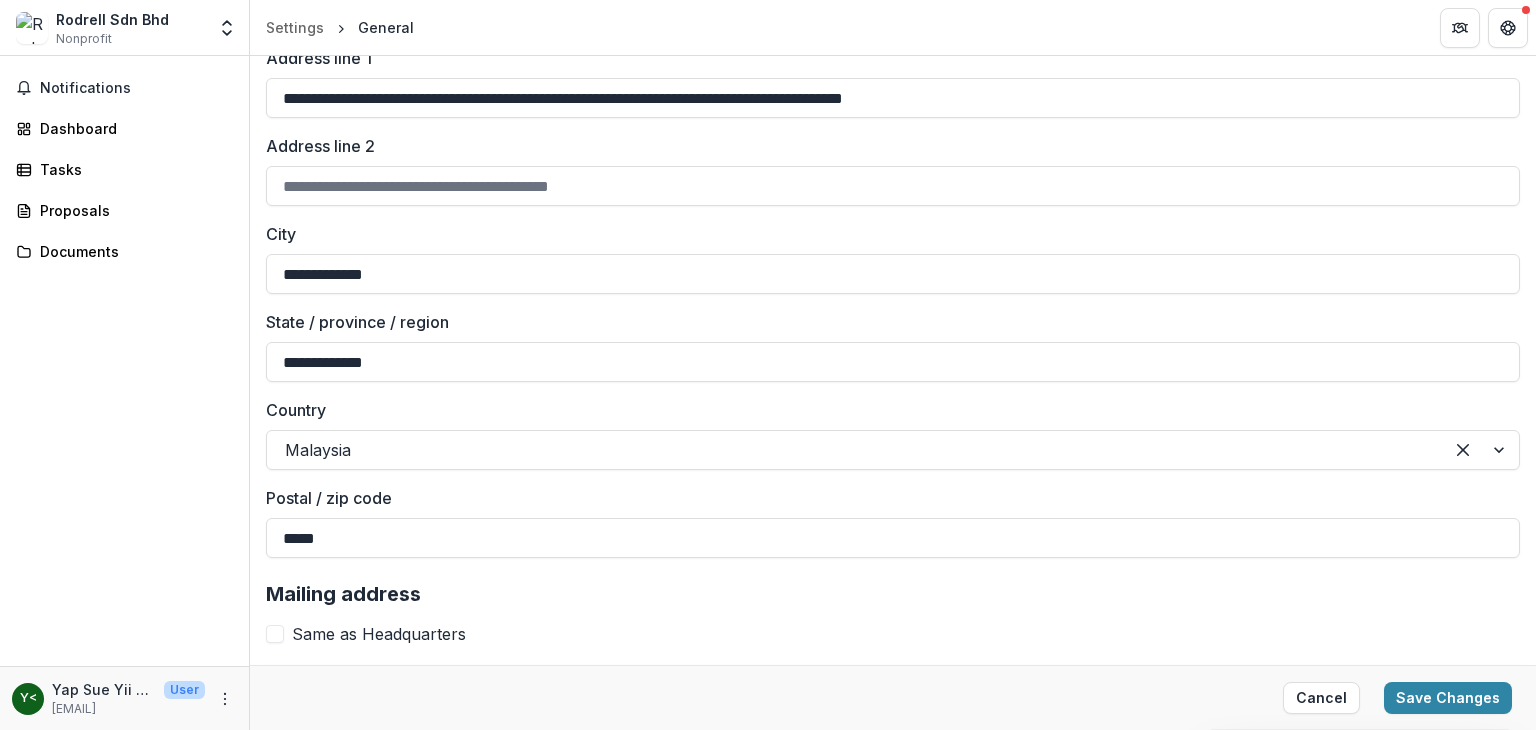 drag, startPoint x: 397, startPoint y: 359, endPoint x: 208, endPoint y: 352, distance: 189.12958 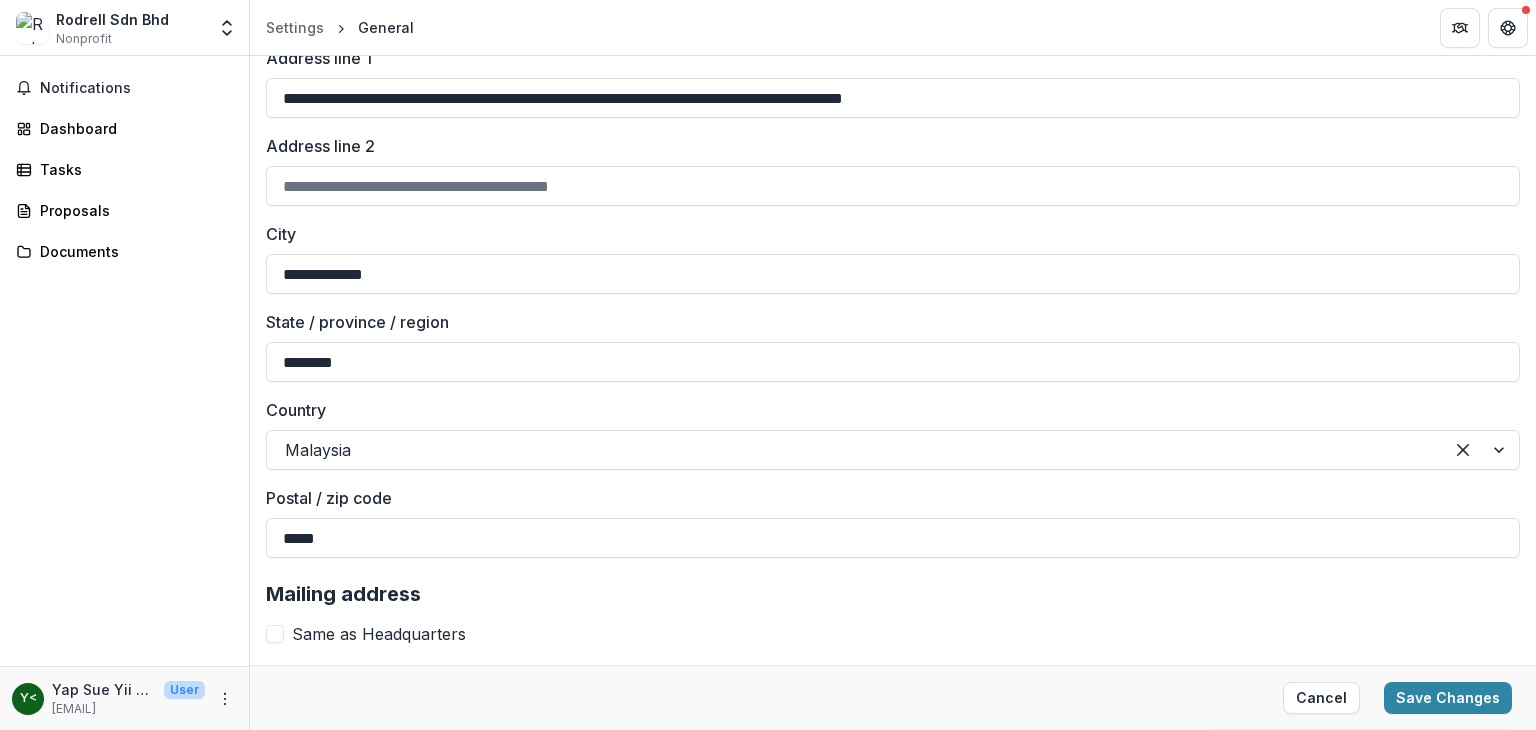 type on "********" 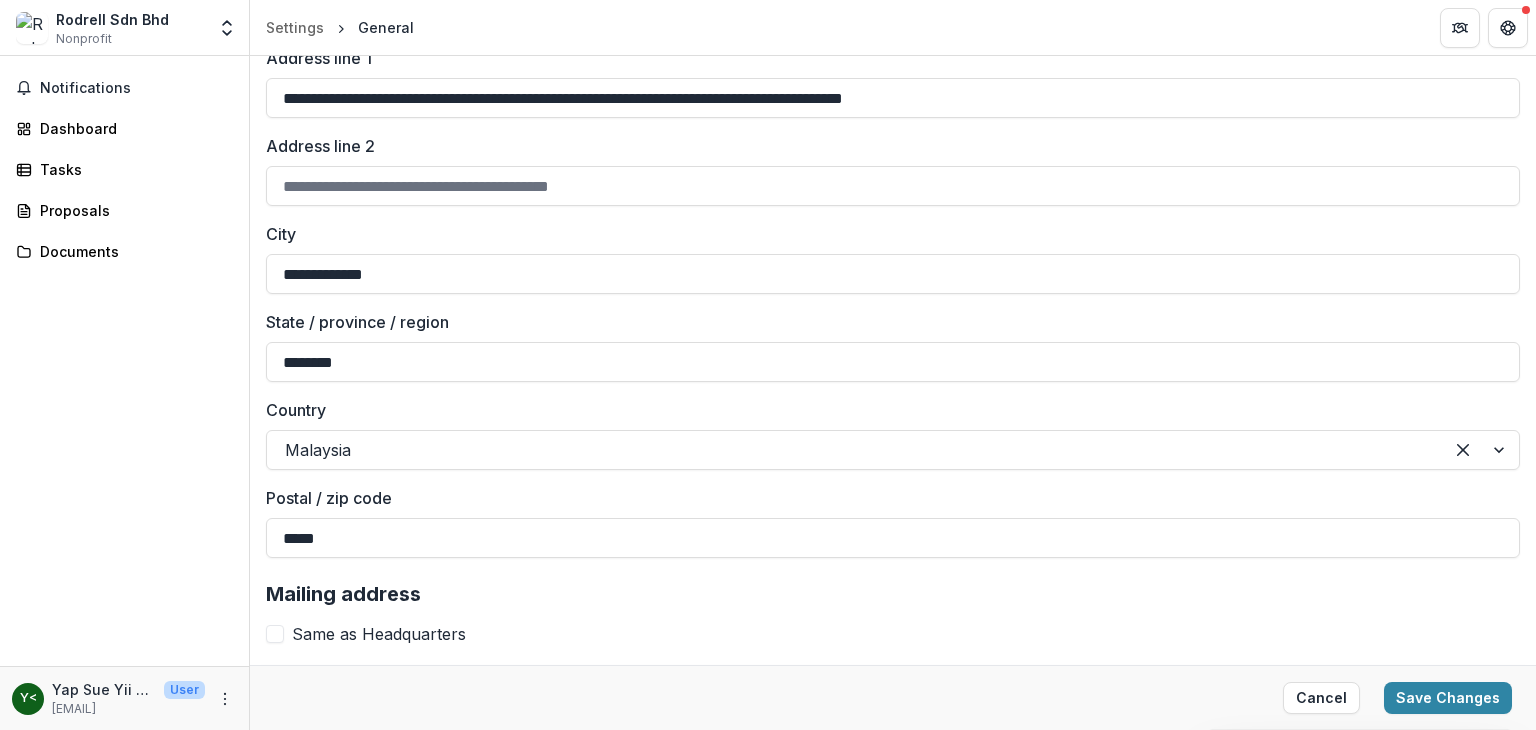 click on "Mailing address" at bounding box center (893, 594) 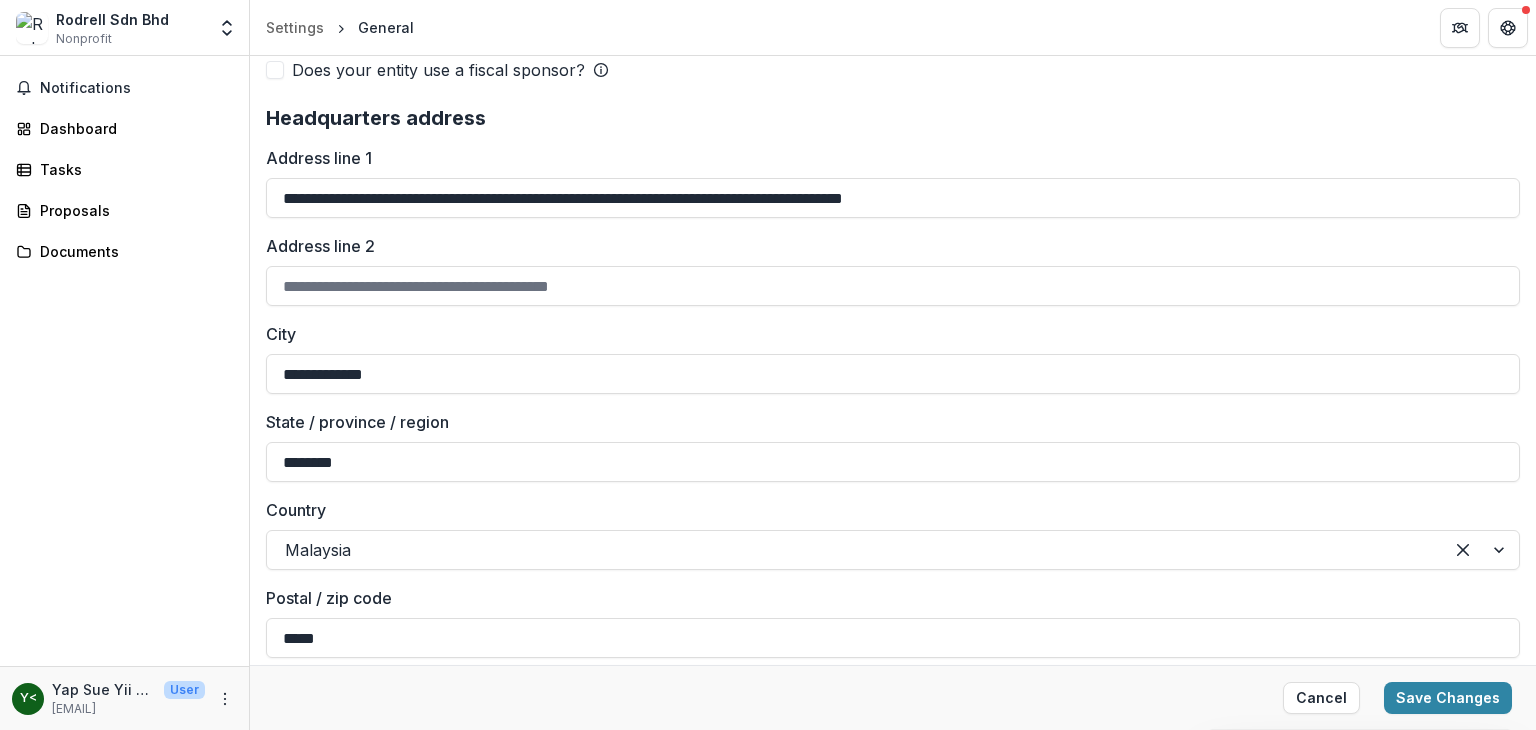 scroll, scrollTop: 1480, scrollLeft: 0, axis: vertical 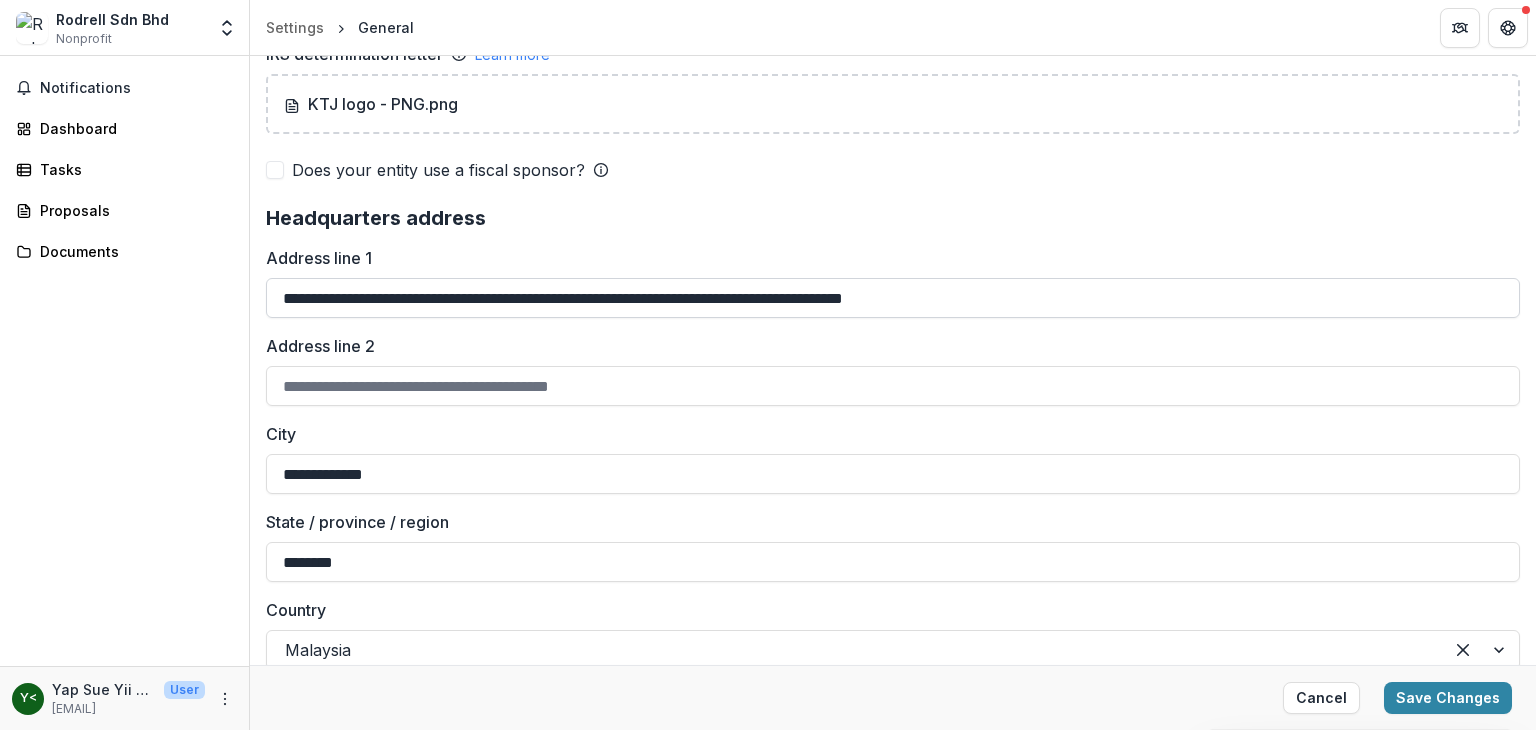 drag, startPoint x: 708, startPoint y: 292, endPoint x: 1109, endPoint y: 293, distance: 401.00125 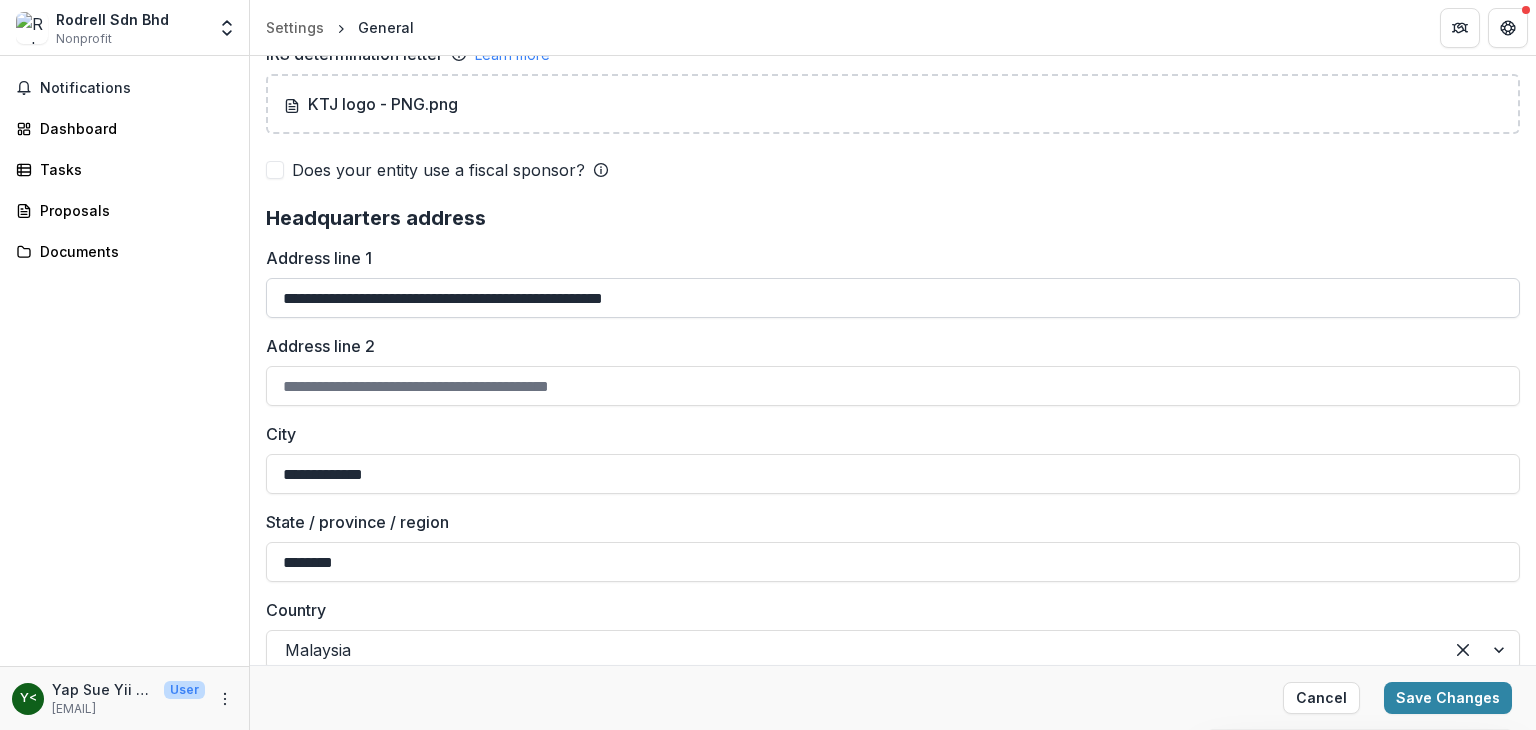 drag, startPoint x: 712, startPoint y: 296, endPoint x: 495, endPoint y: 300, distance: 217.03687 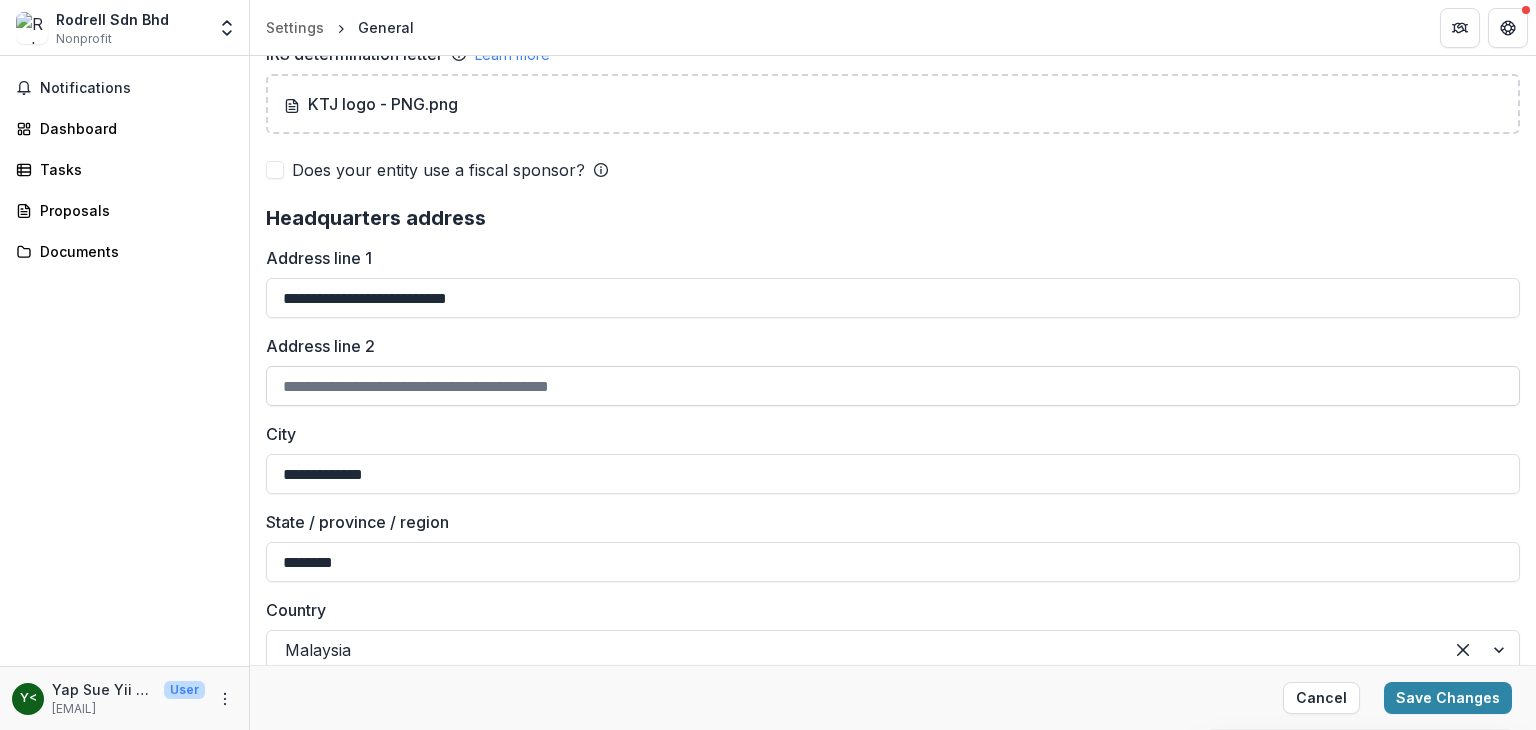 type on "**********" 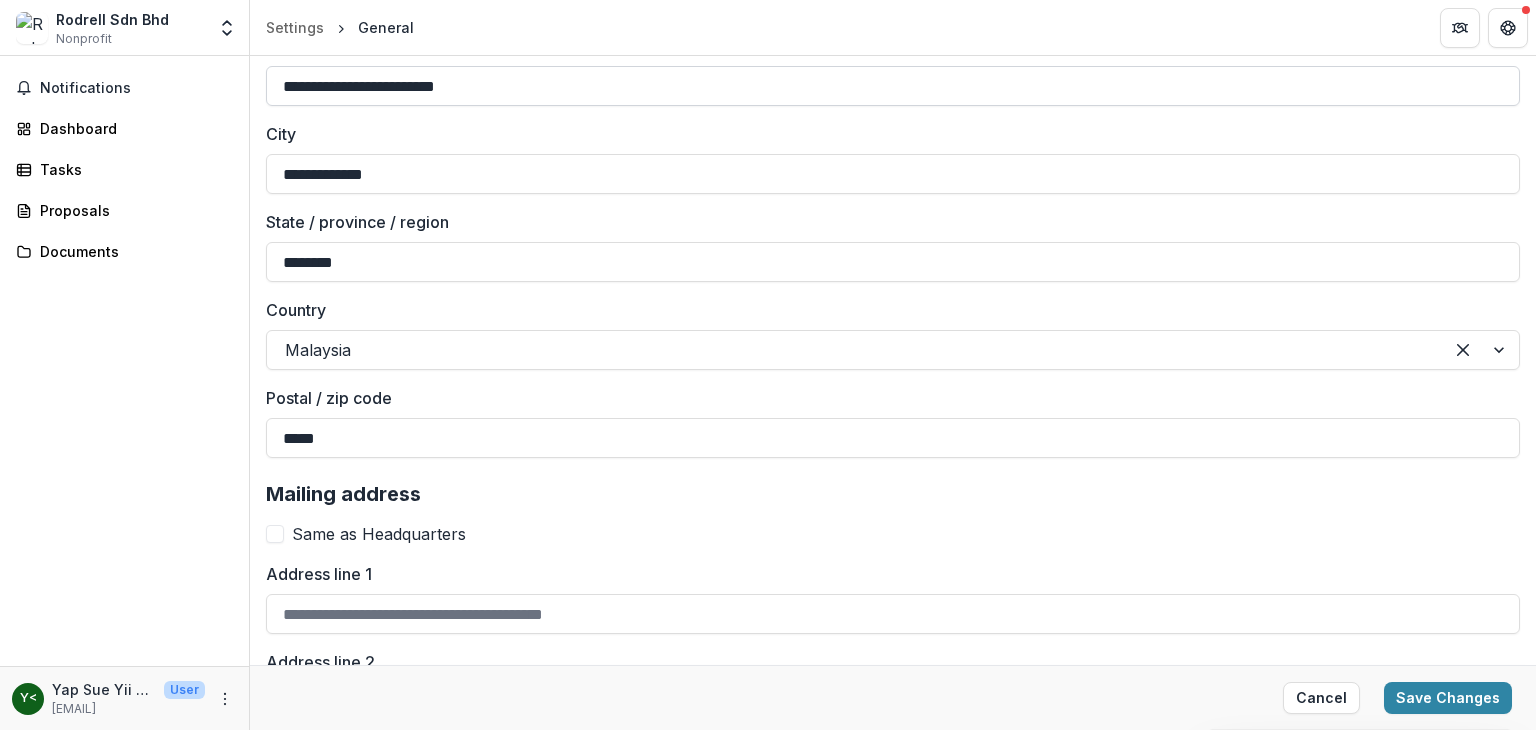 scroll, scrollTop: 1880, scrollLeft: 0, axis: vertical 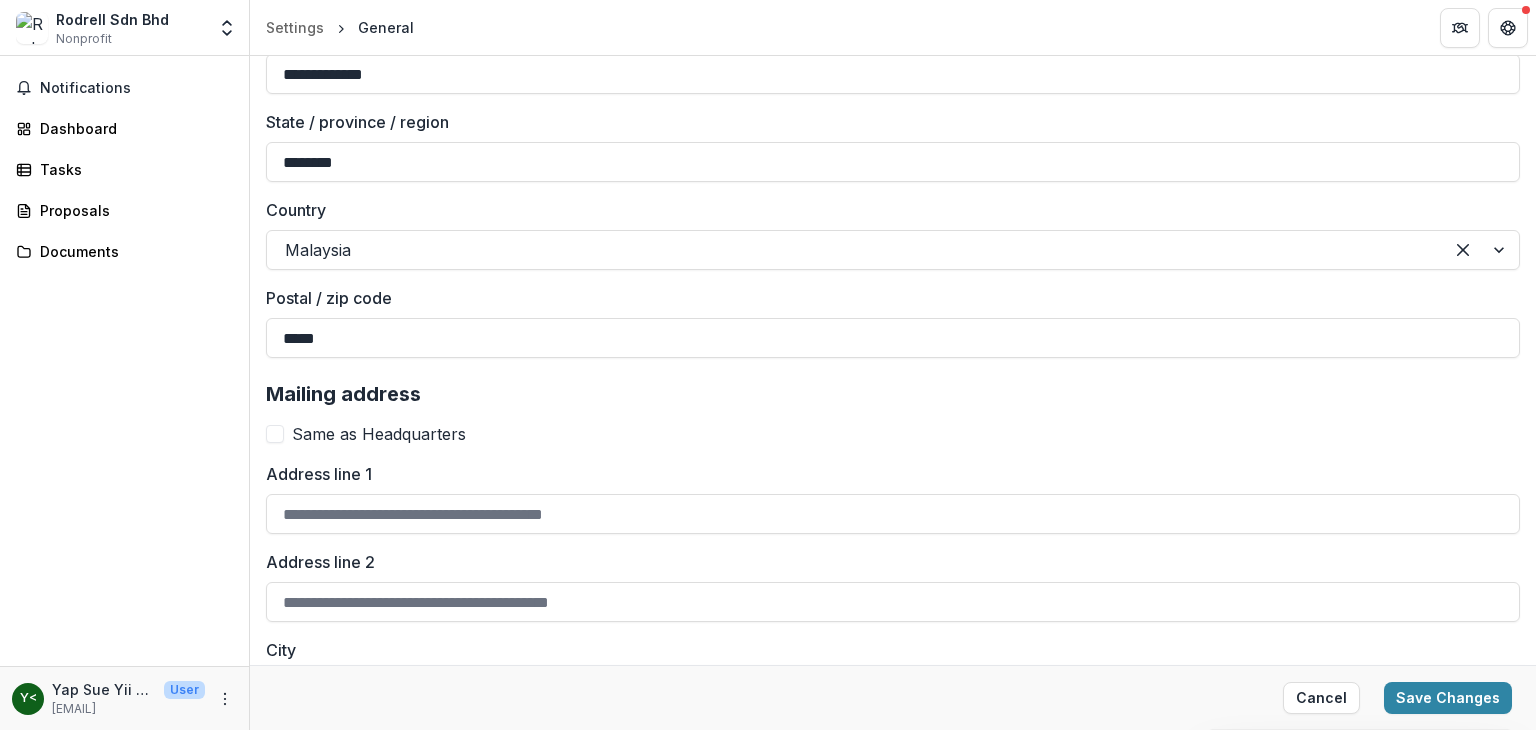 type on "**********" 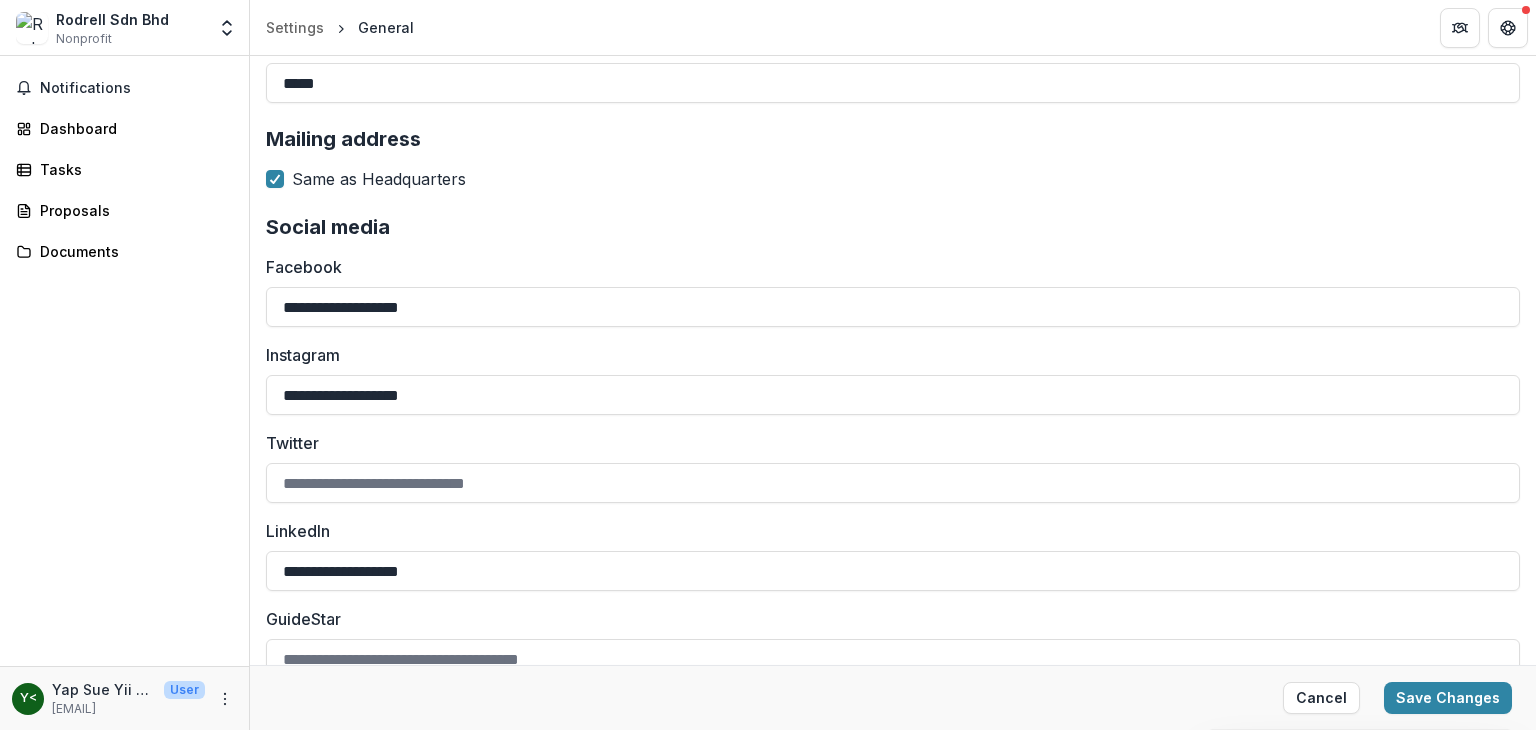 scroll, scrollTop: 2161, scrollLeft: 0, axis: vertical 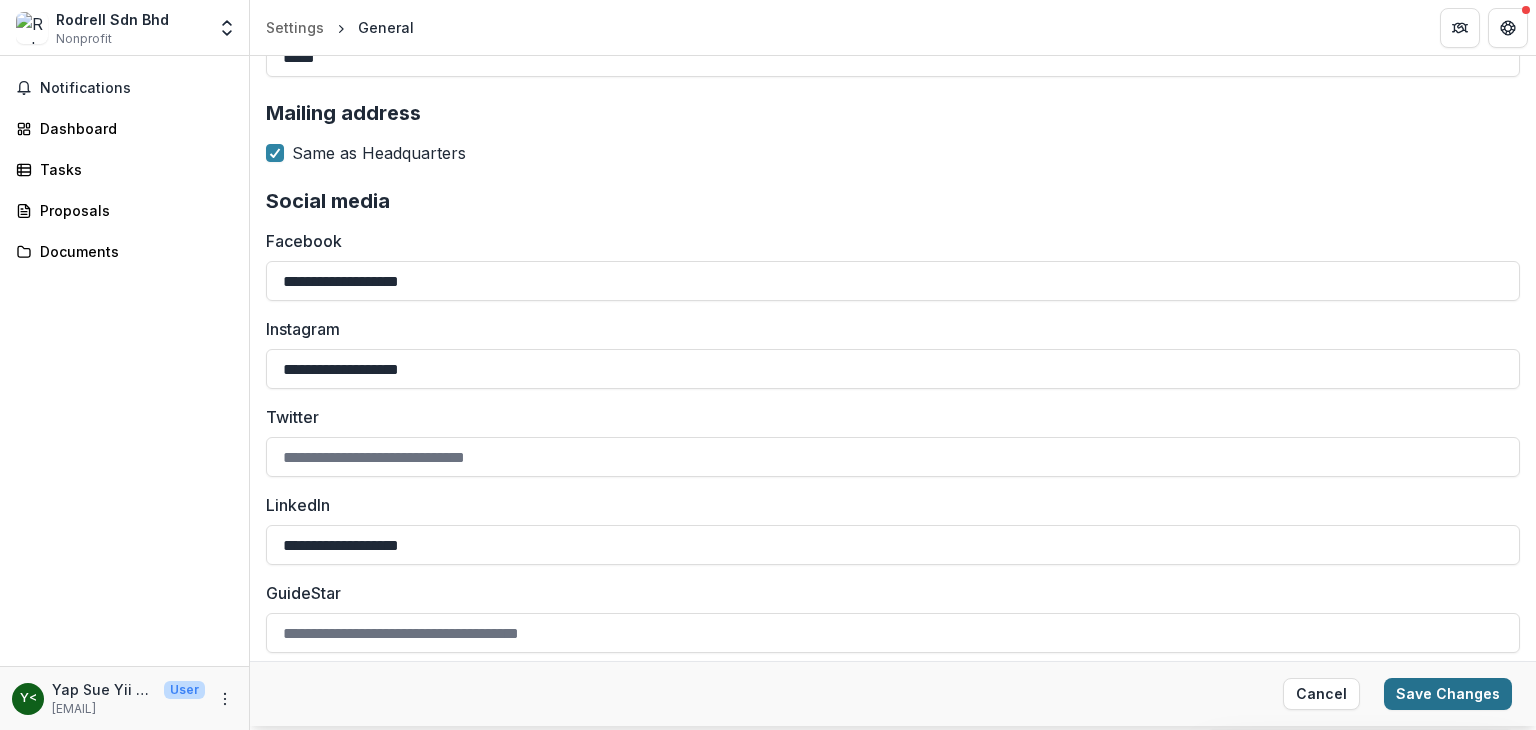 click on "Save Changes" at bounding box center [1448, 694] 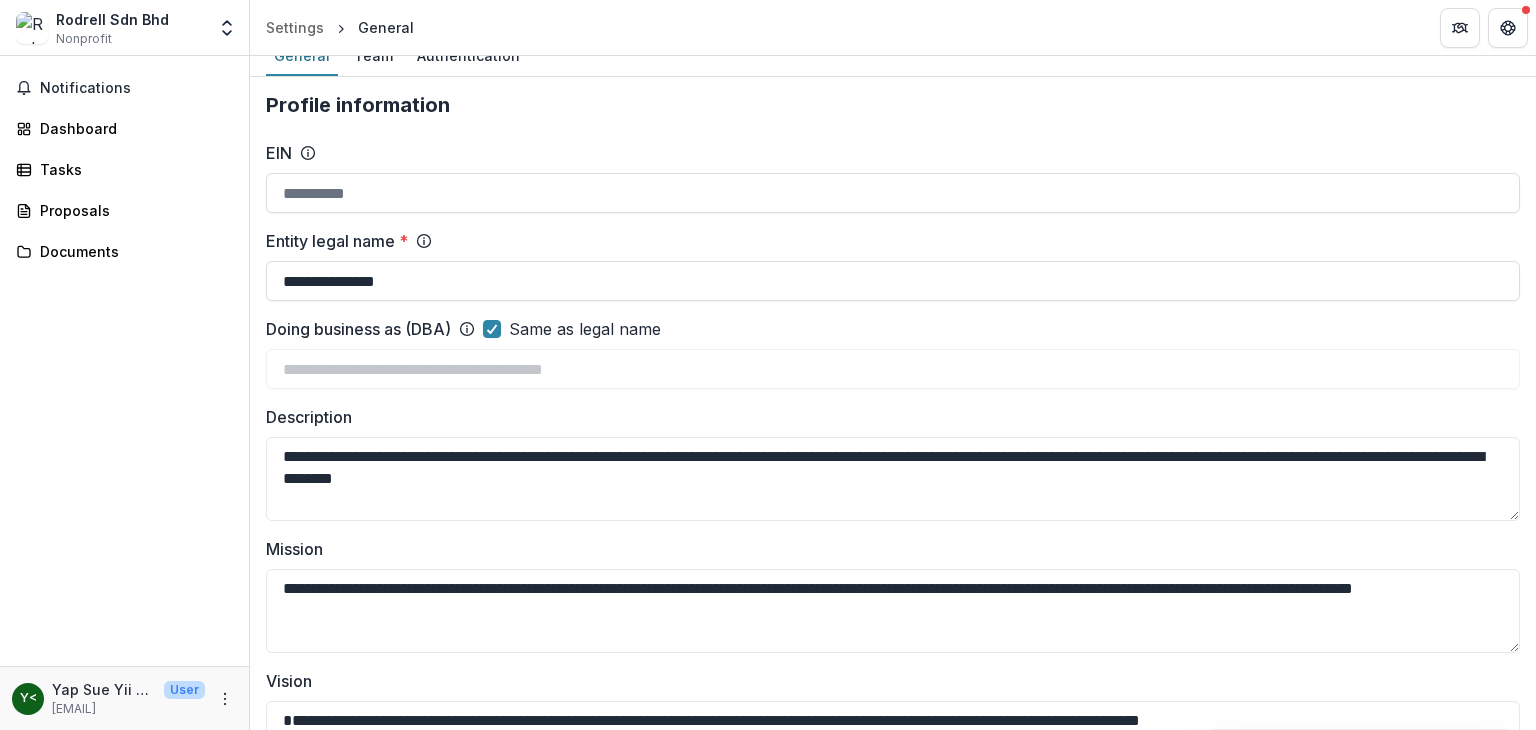scroll, scrollTop: 0, scrollLeft: 0, axis: both 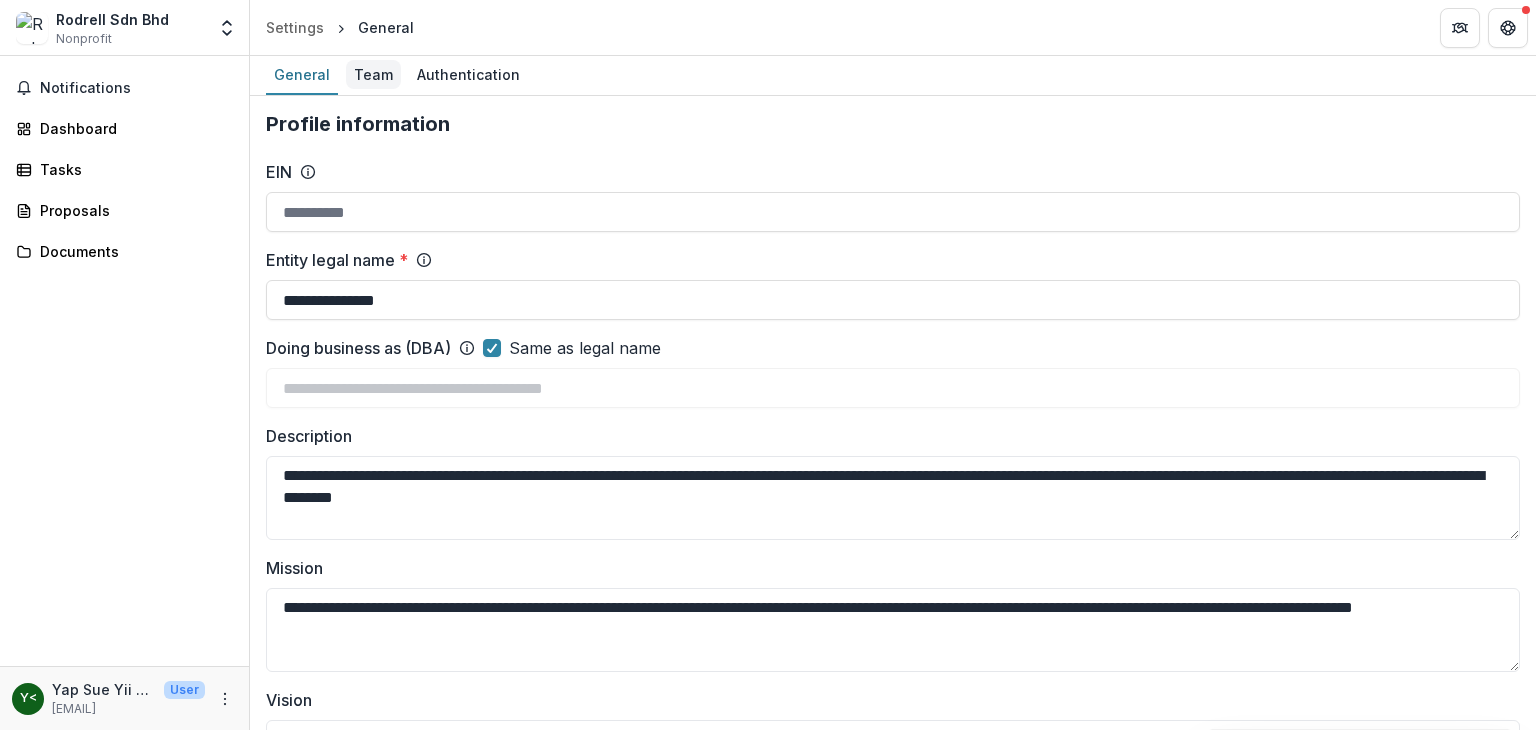click on "Team" at bounding box center (373, 74) 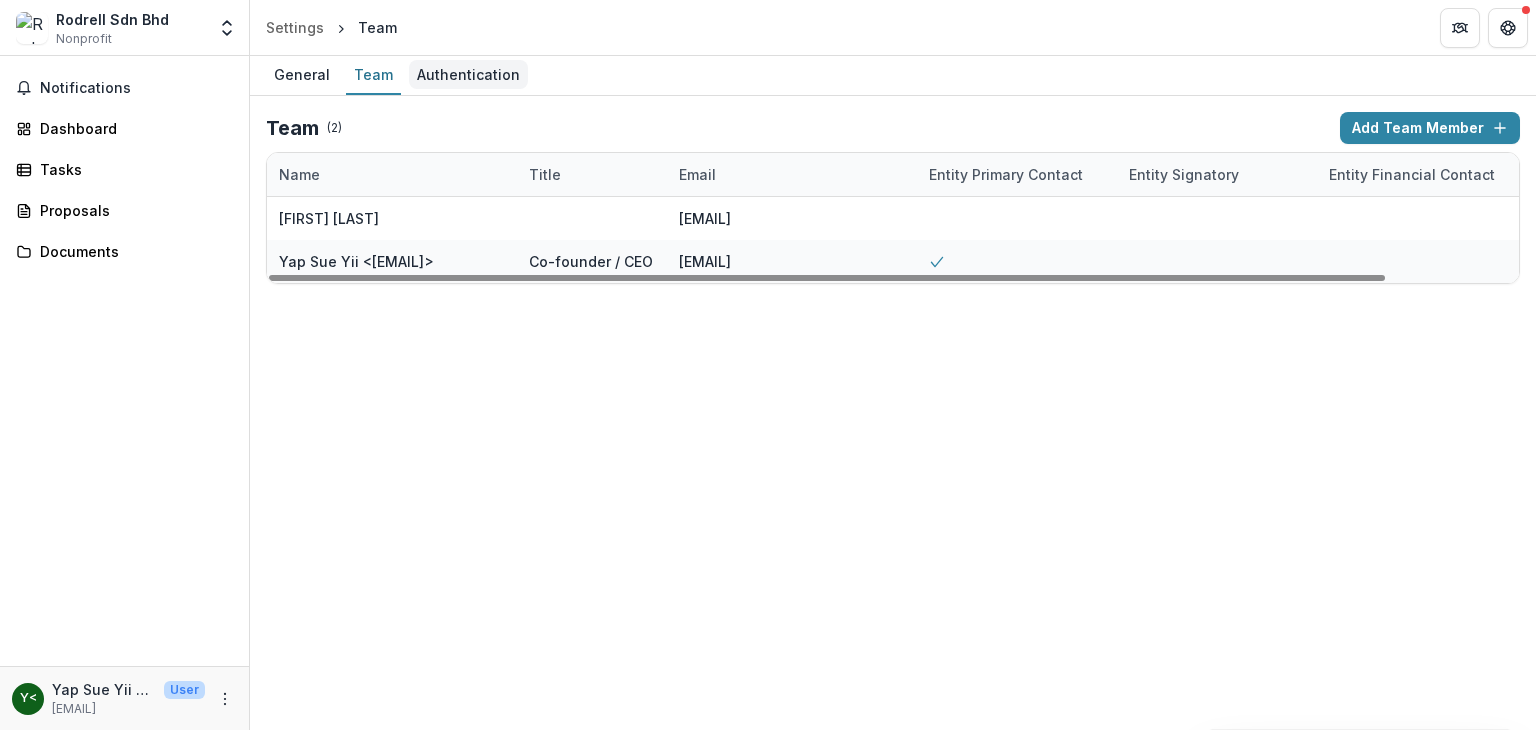 click on "Authentication" at bounding box center (468, 74) 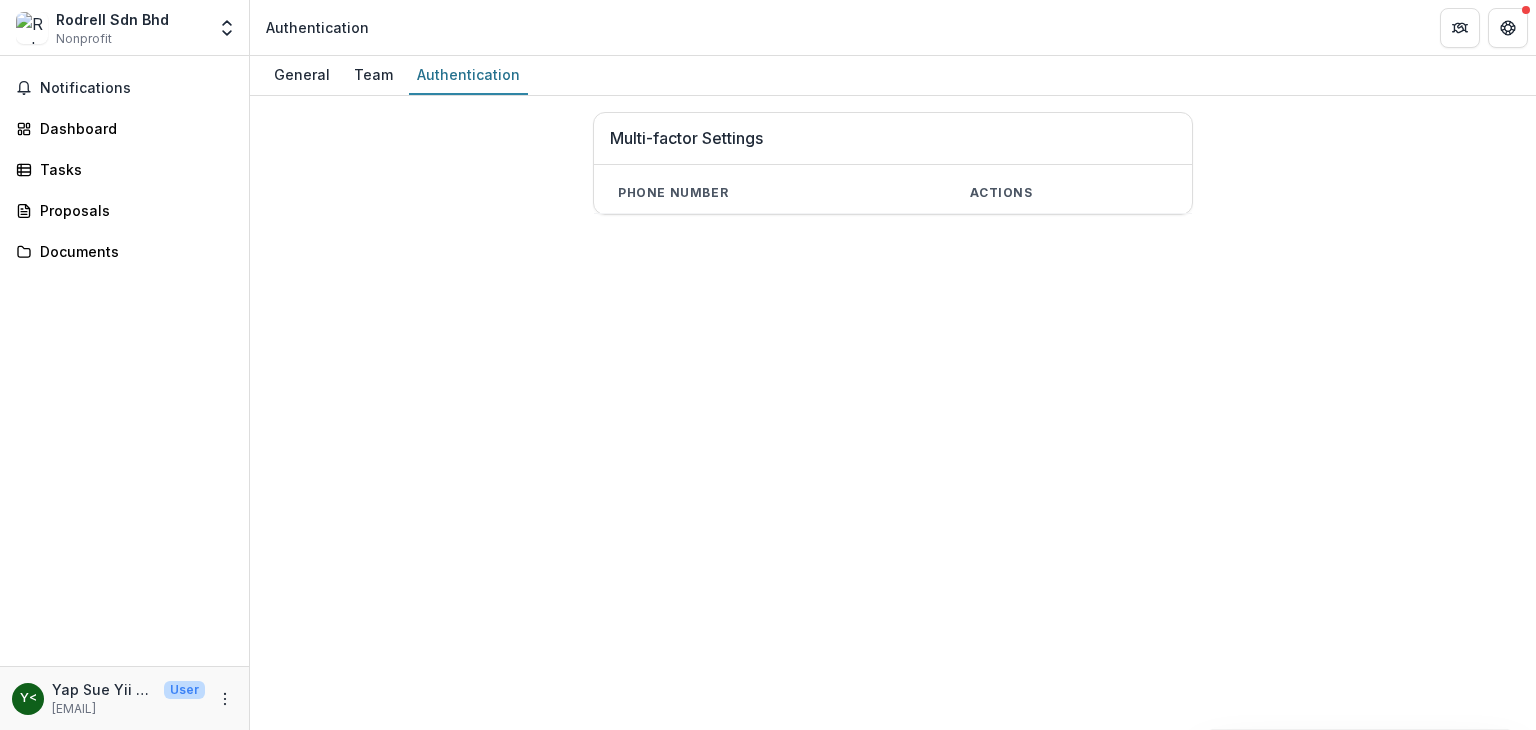 click on "Phone number" at bounding box center [770, 193] 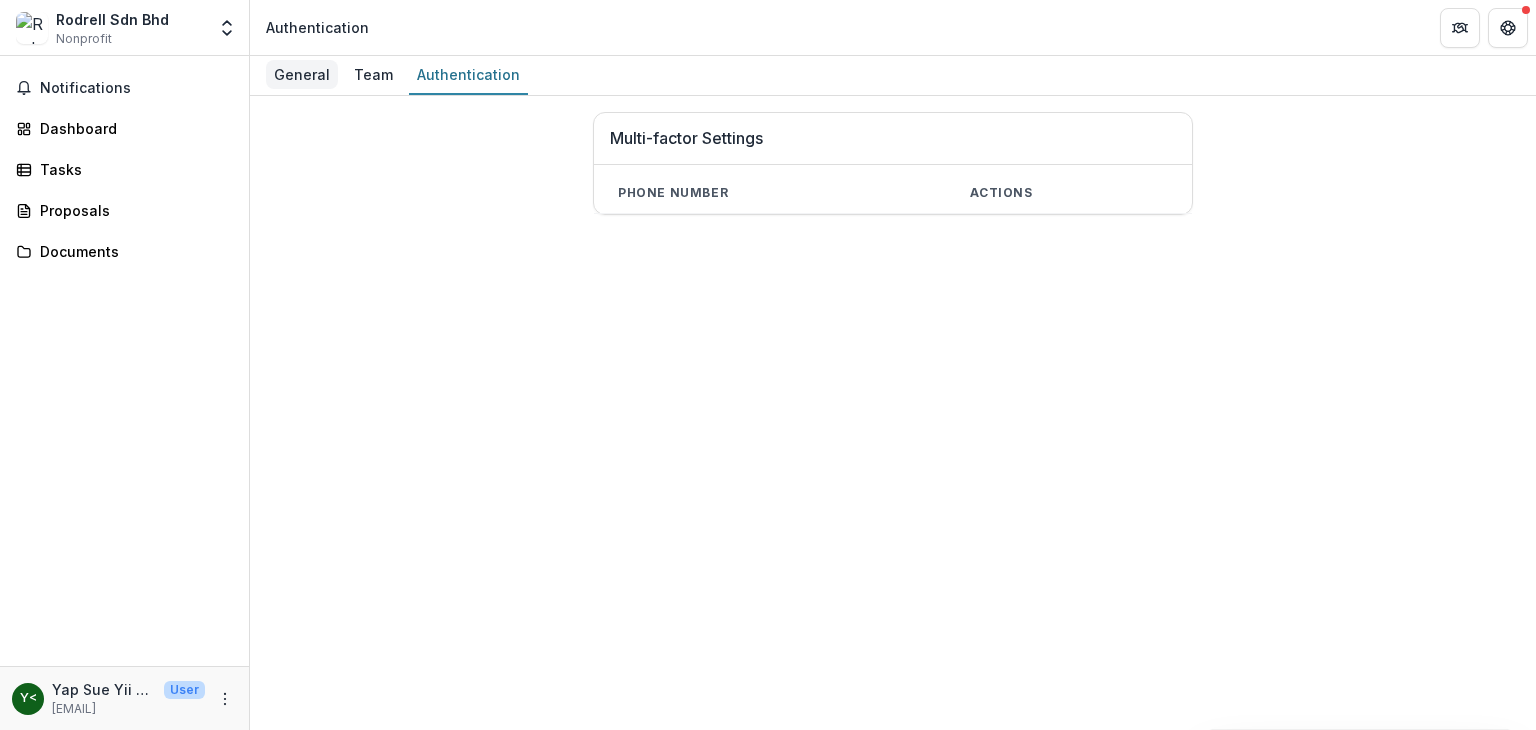 click on "General" at bounding box center (302, 74) 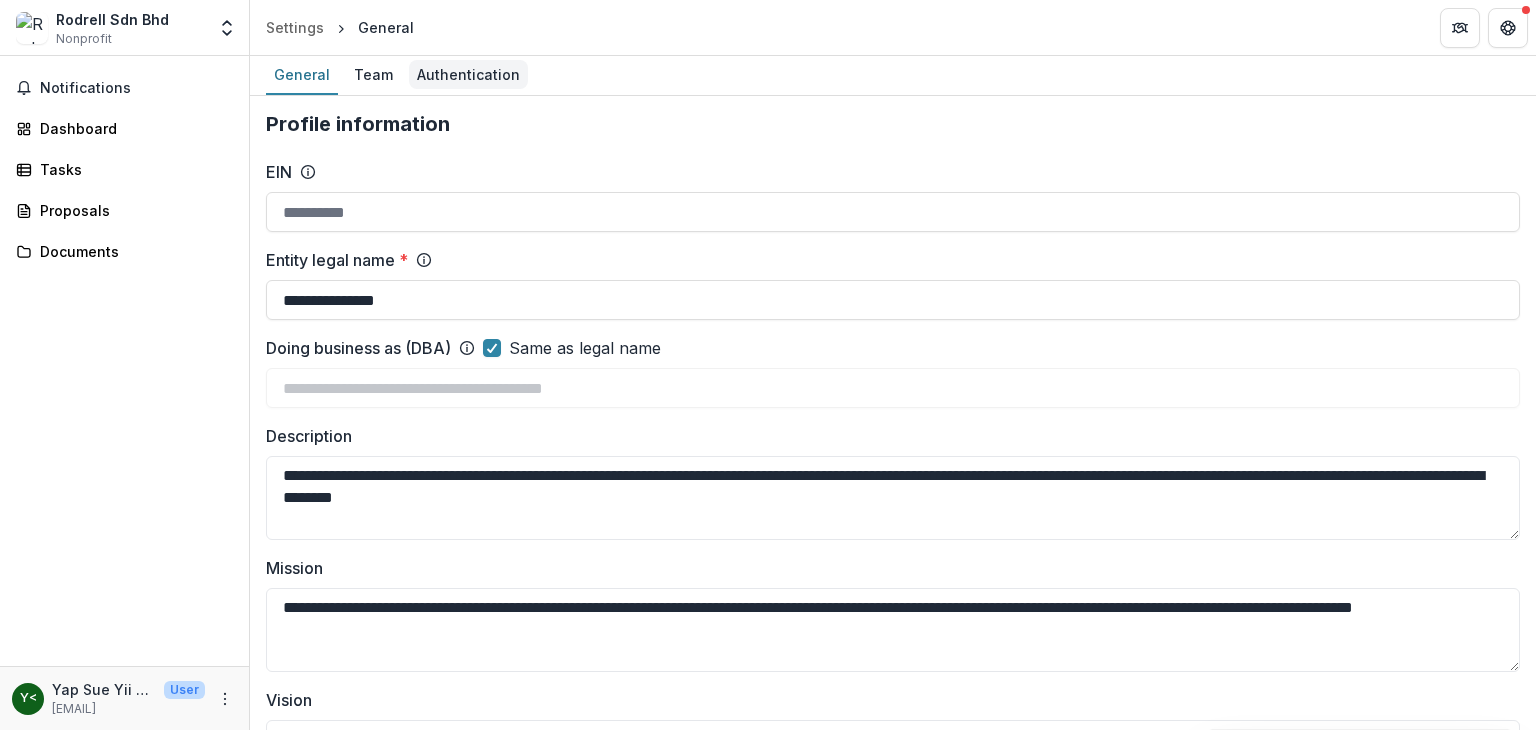 click on "Authentication" at bounding box center (468, 74) 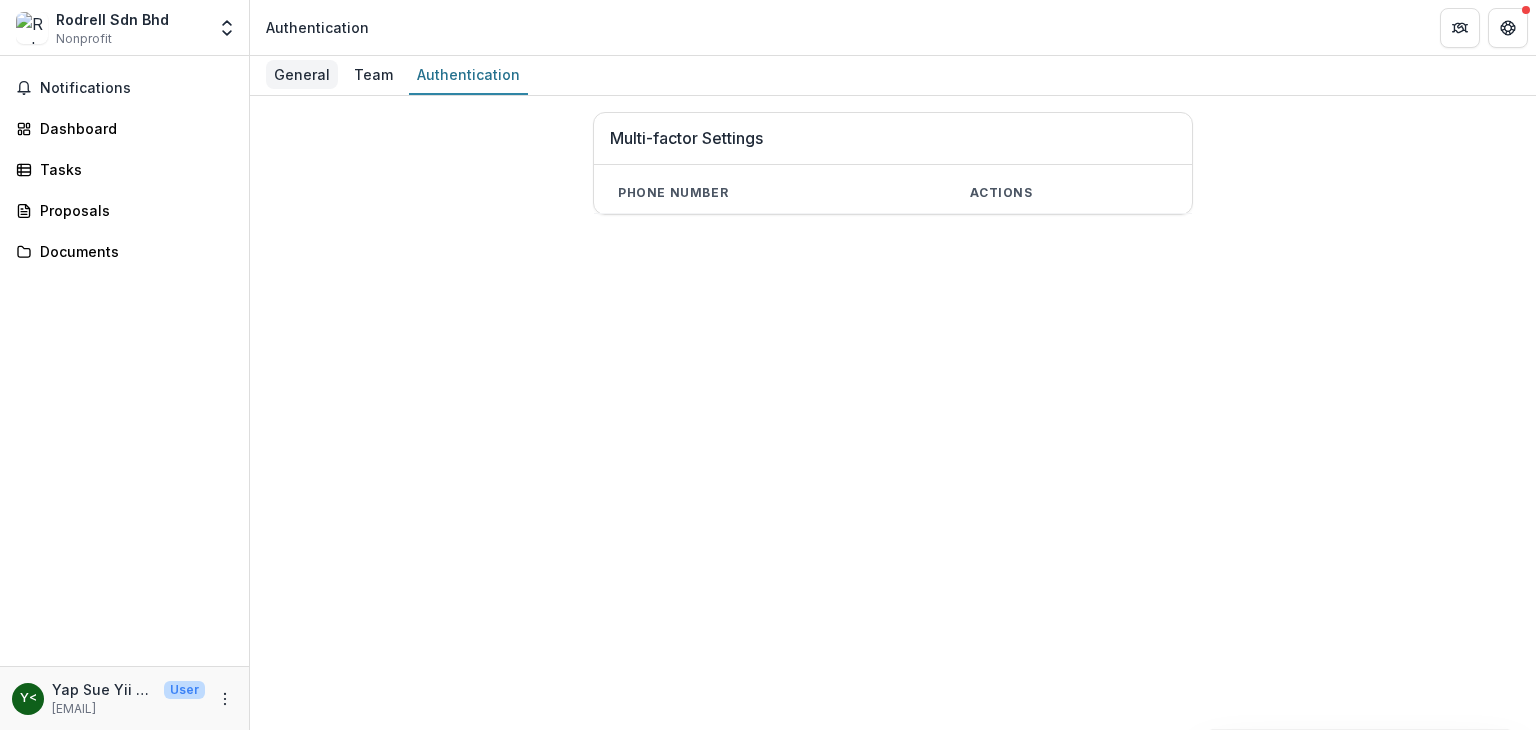 click on "General" at bounding box center [302, 74] 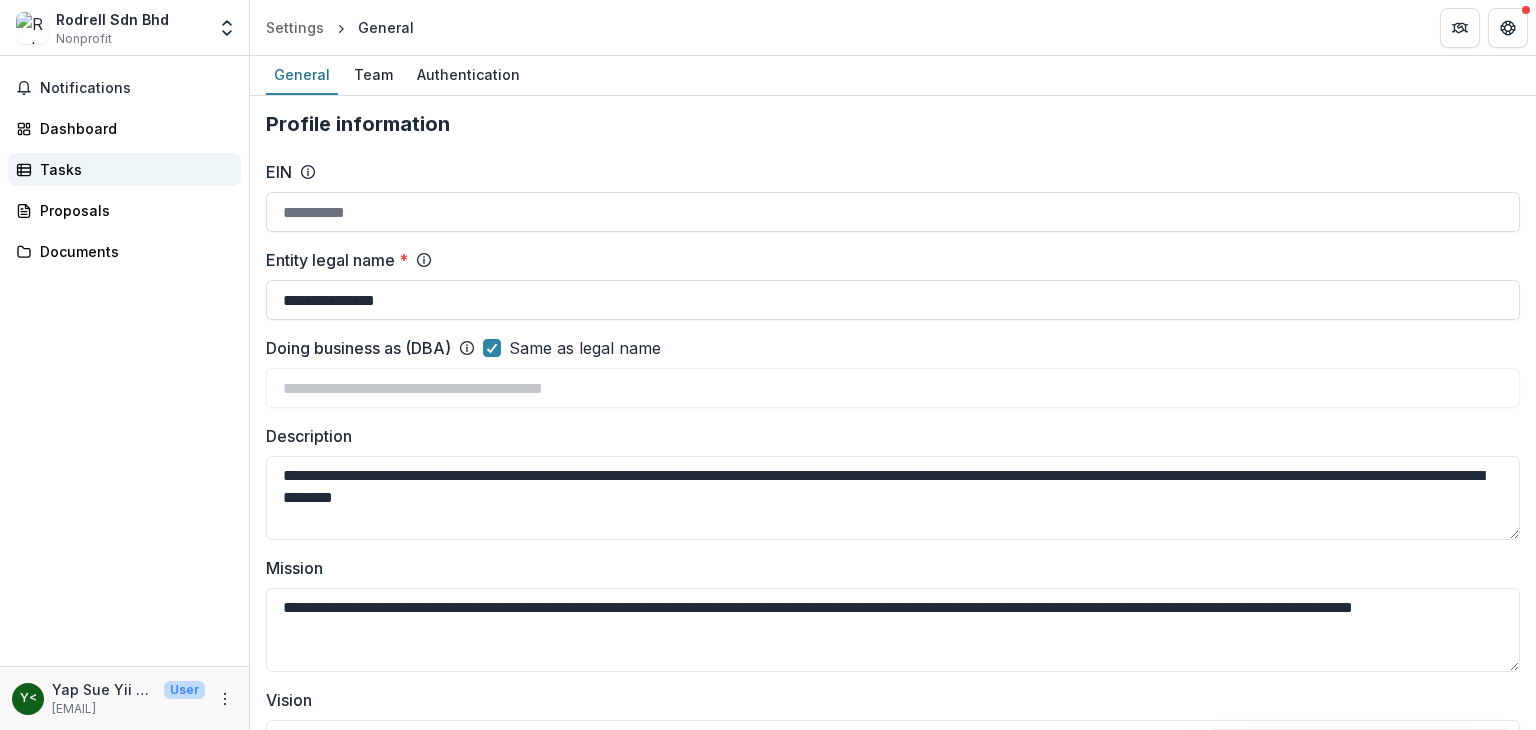 click on "Tasks" at bounding box center (124, 169) 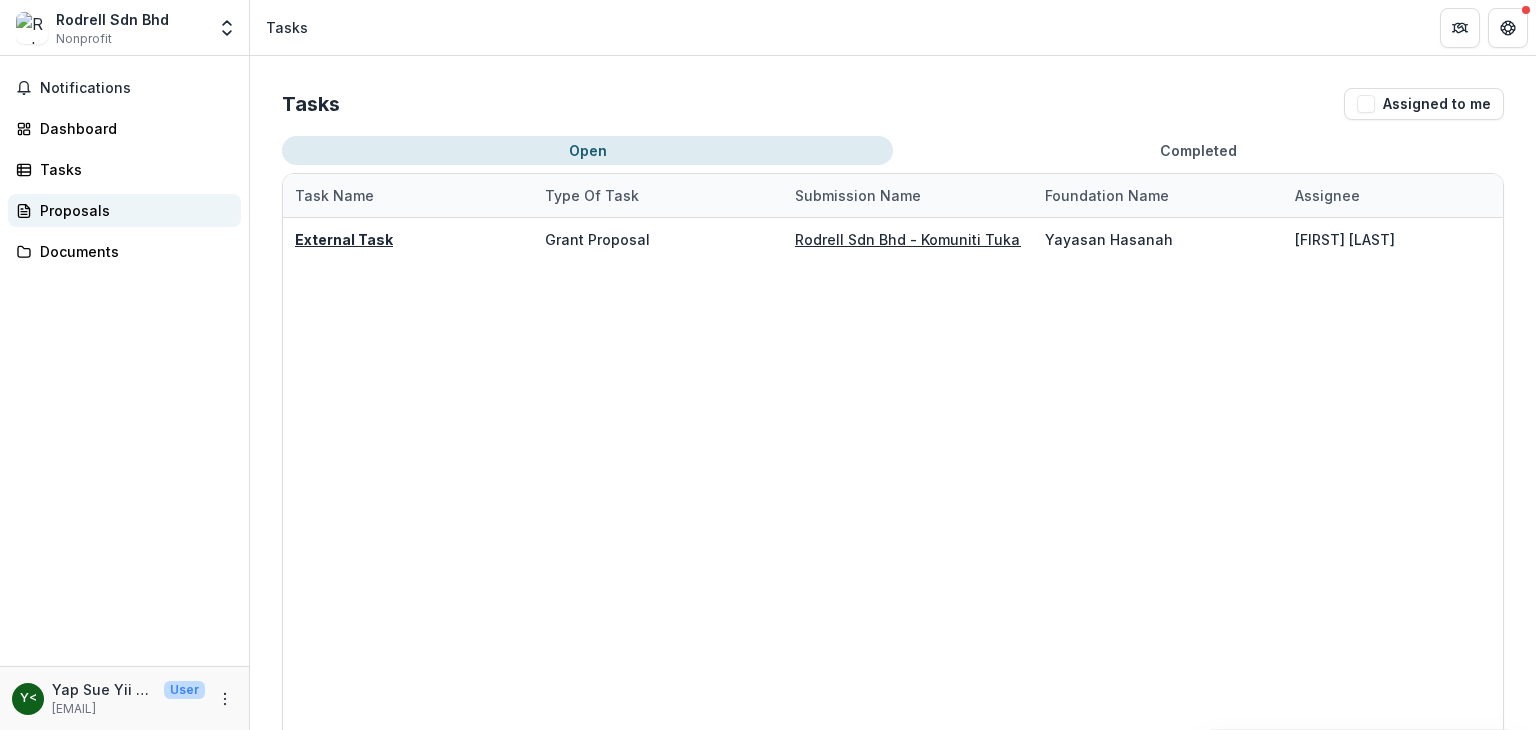 click on "Proposals" at bounding box center (132, 210) 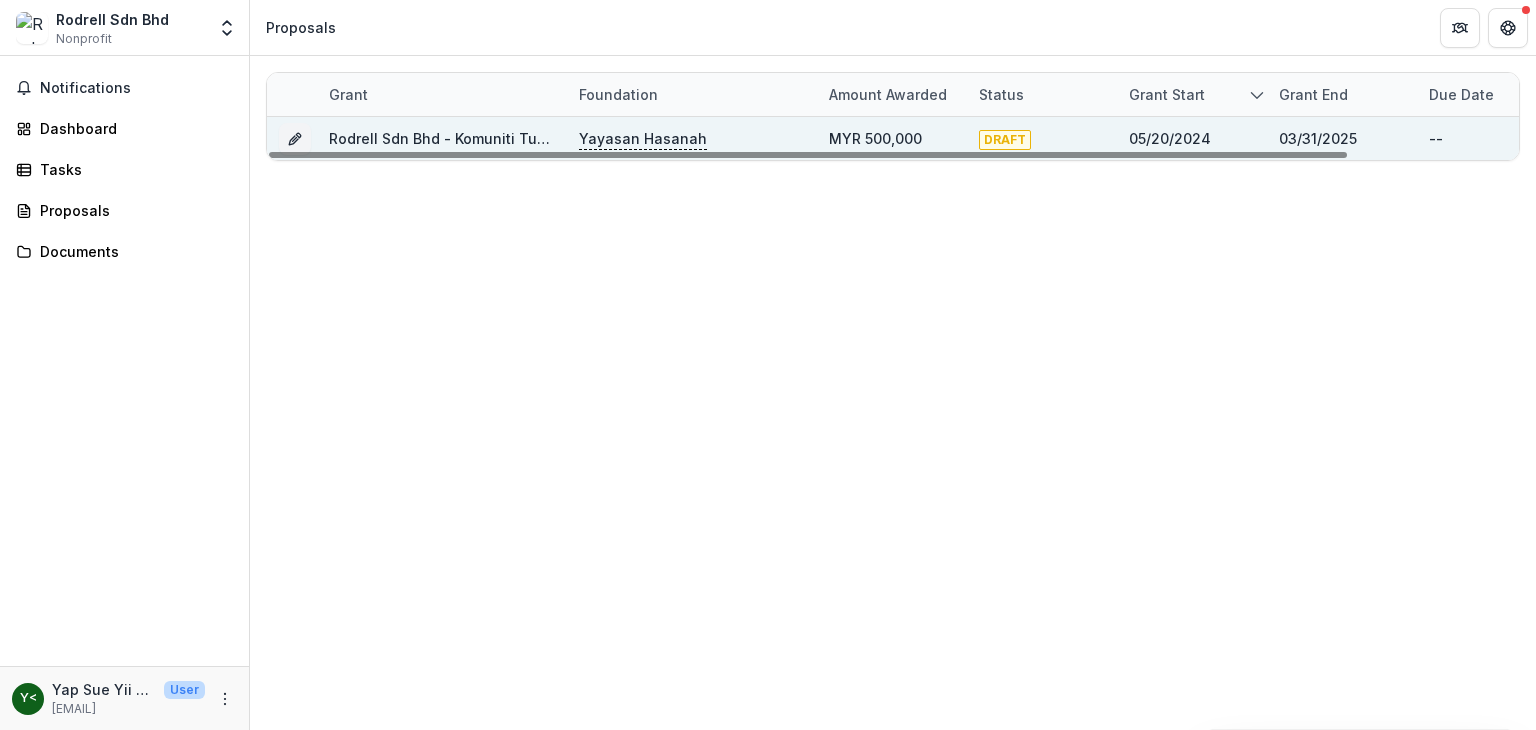 click on "DRAFT" at bounding box center [1042, 138] 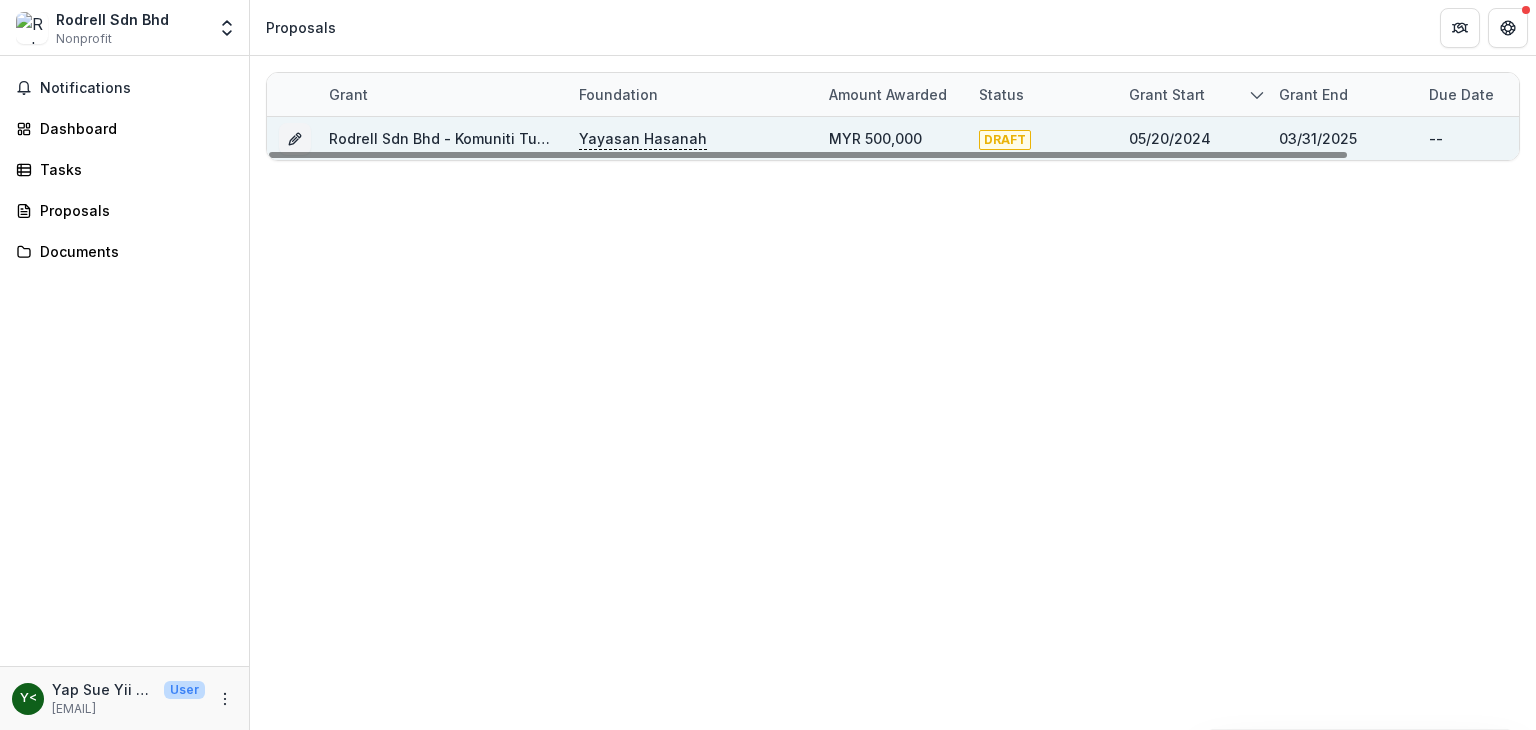 click on "DRAFT" at bounding box center [1005, 140] 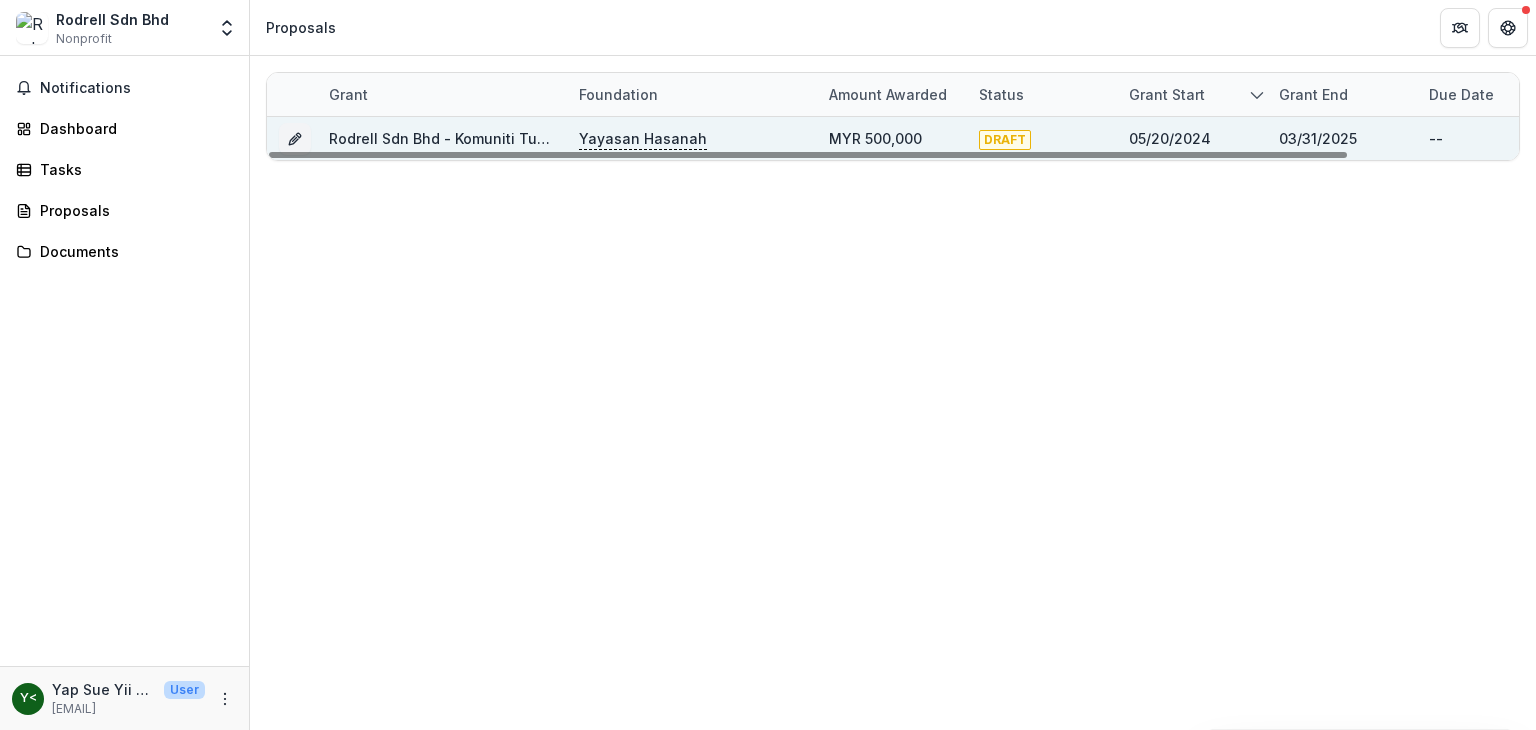 click on "--" at bounding box center (1436, 138) 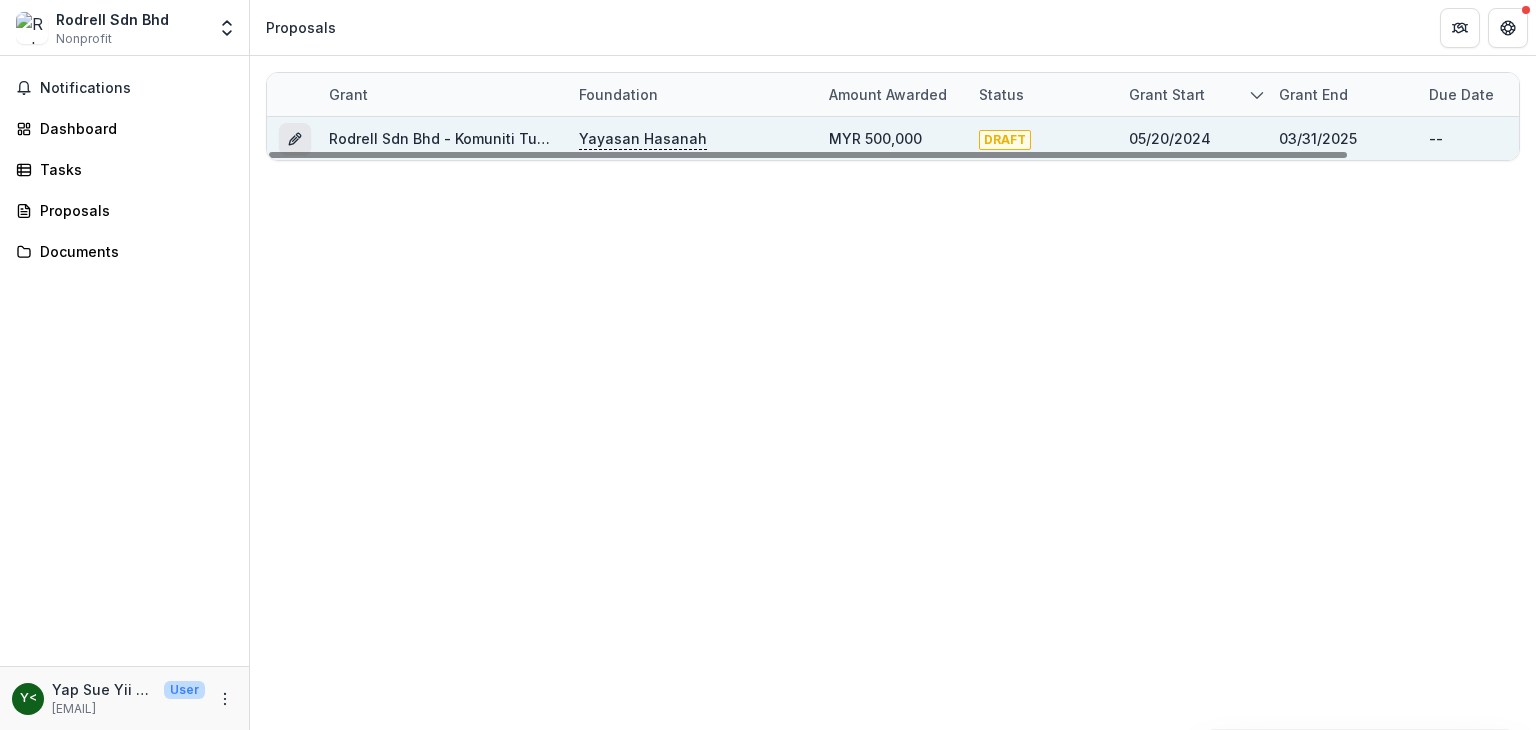 click 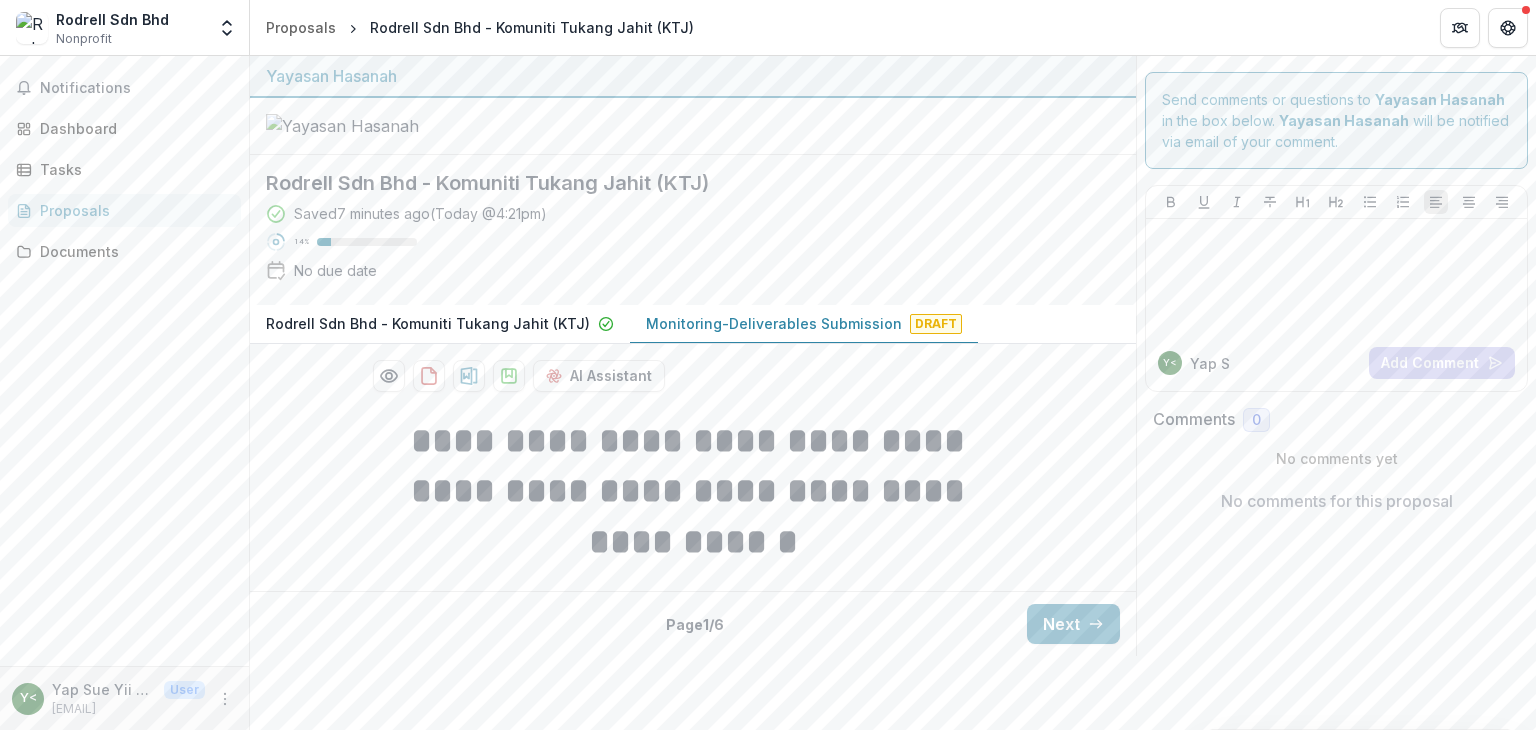 scroll, scrollTop: 16, scrollLeft: 0, axis: vertical 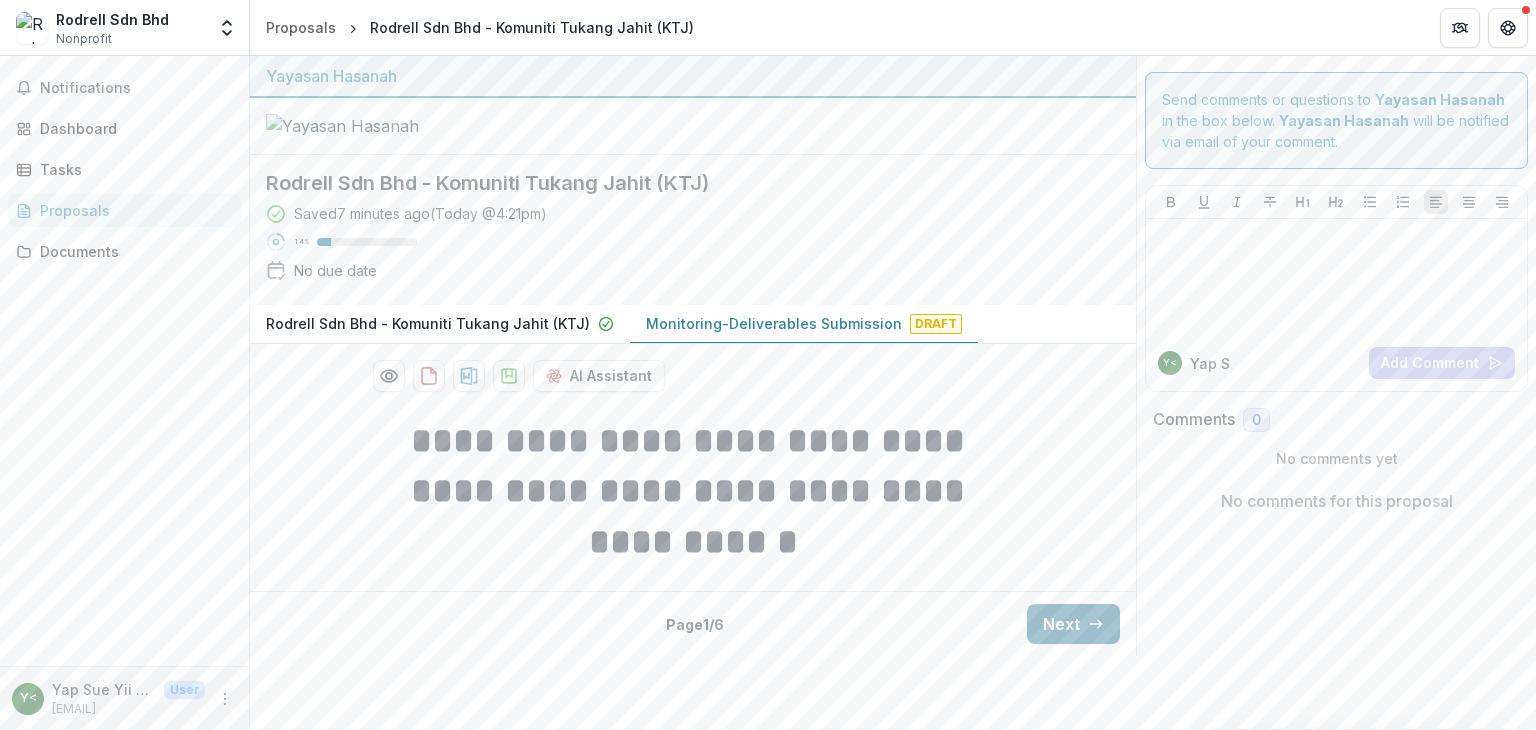 click on "Next" at bounding box center (1073, 624) 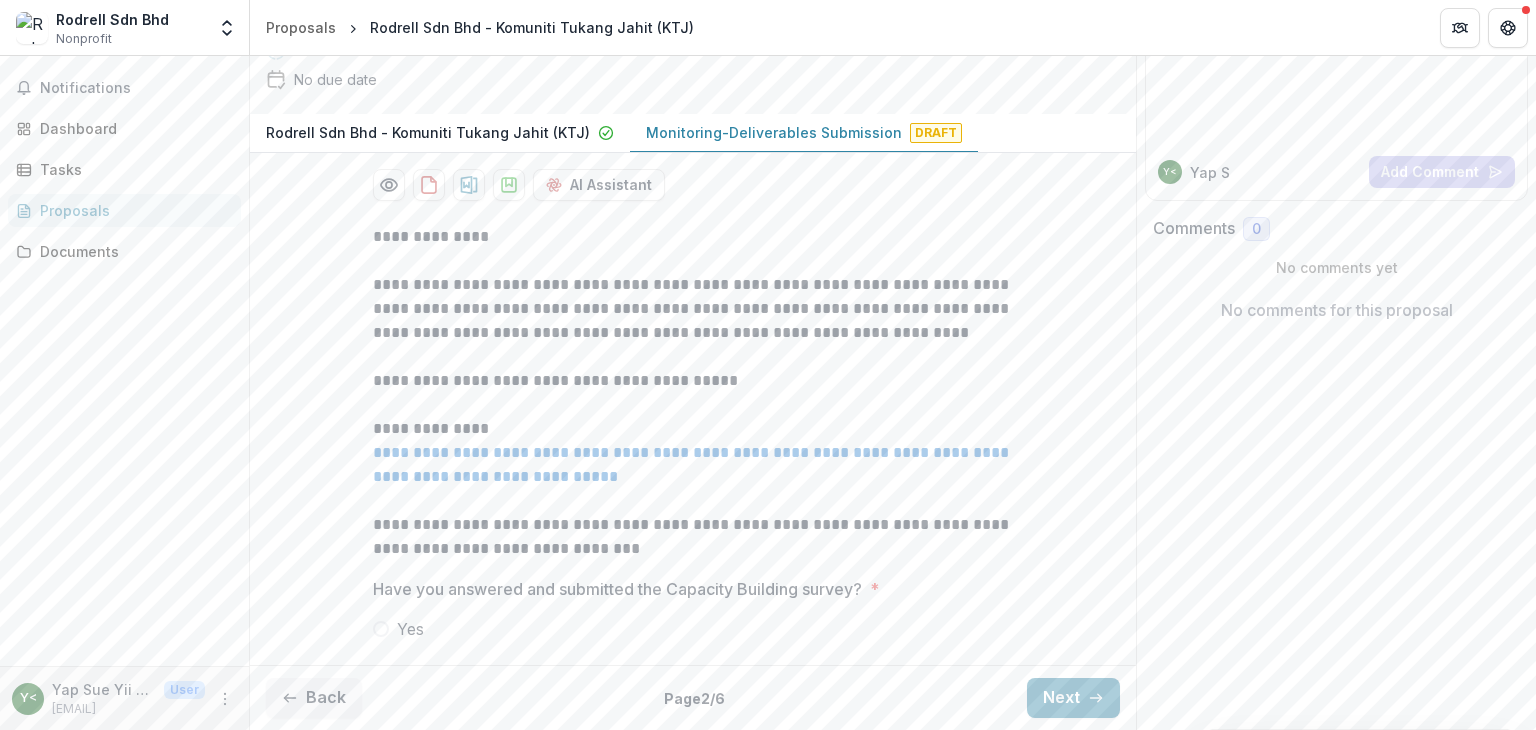 scroll, scrollTop: 280, scrollLeft: 0, axis: vertical 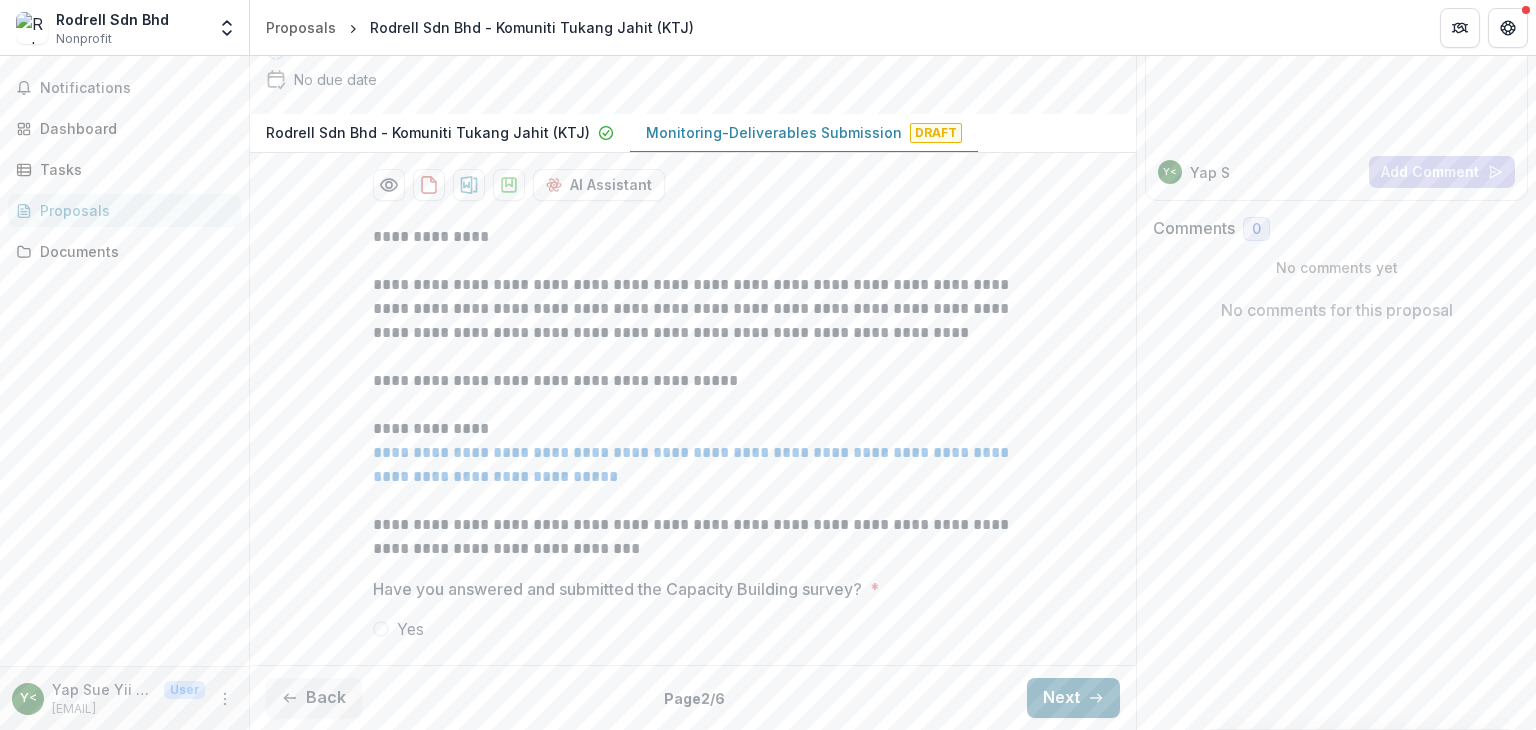 click on "Next" at bounding box center (1073, 698) 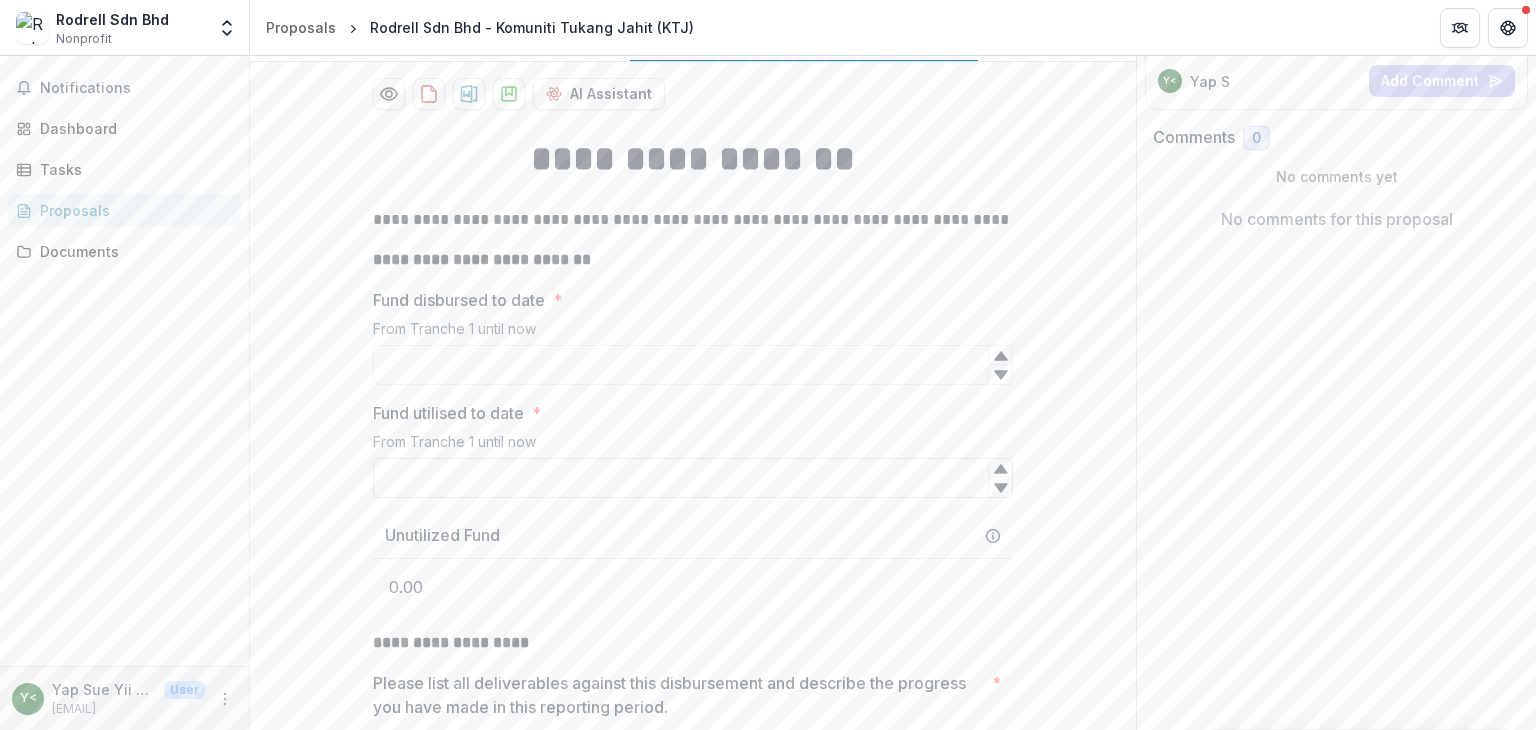 scroll, scrollTop: 280, scrollLeft: 0, axis: vertical 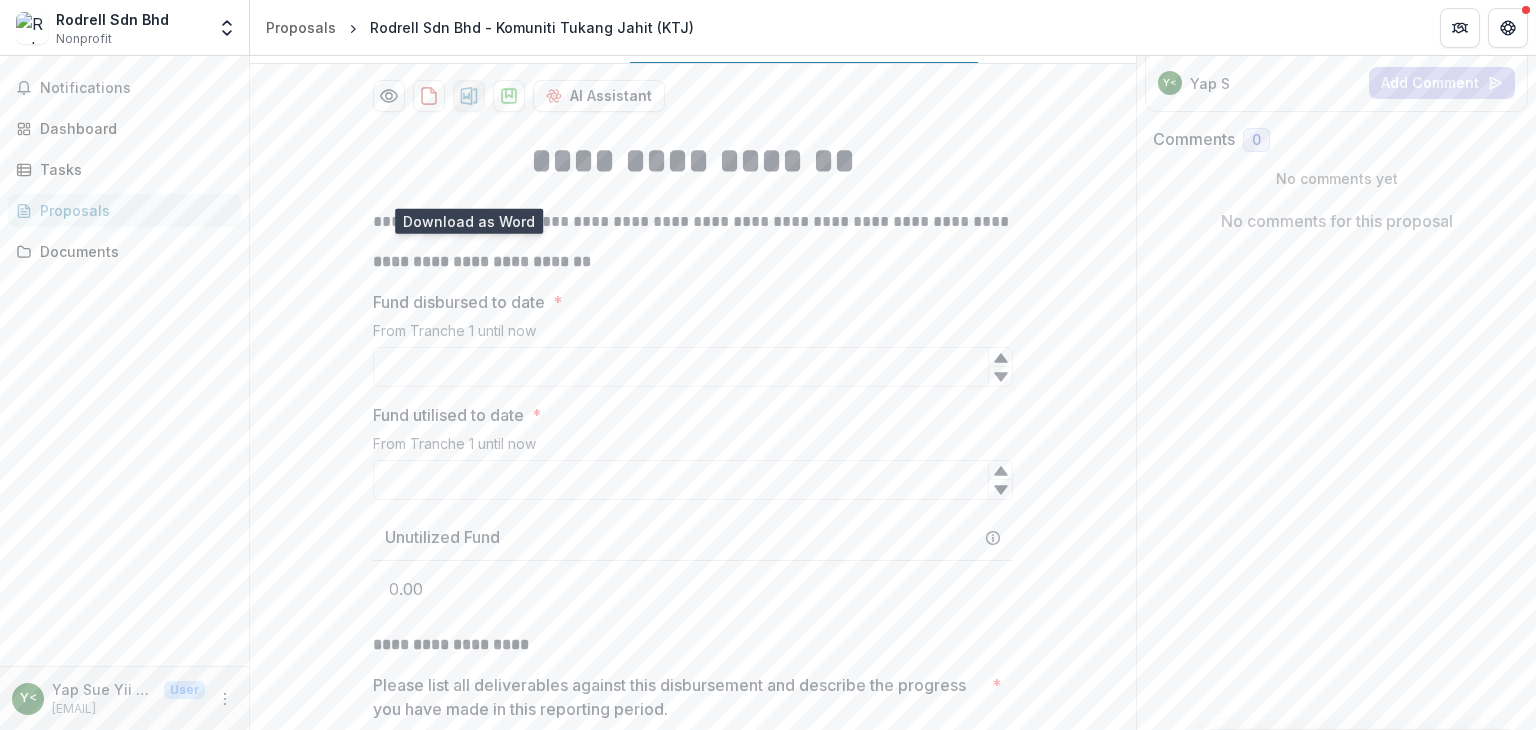 click 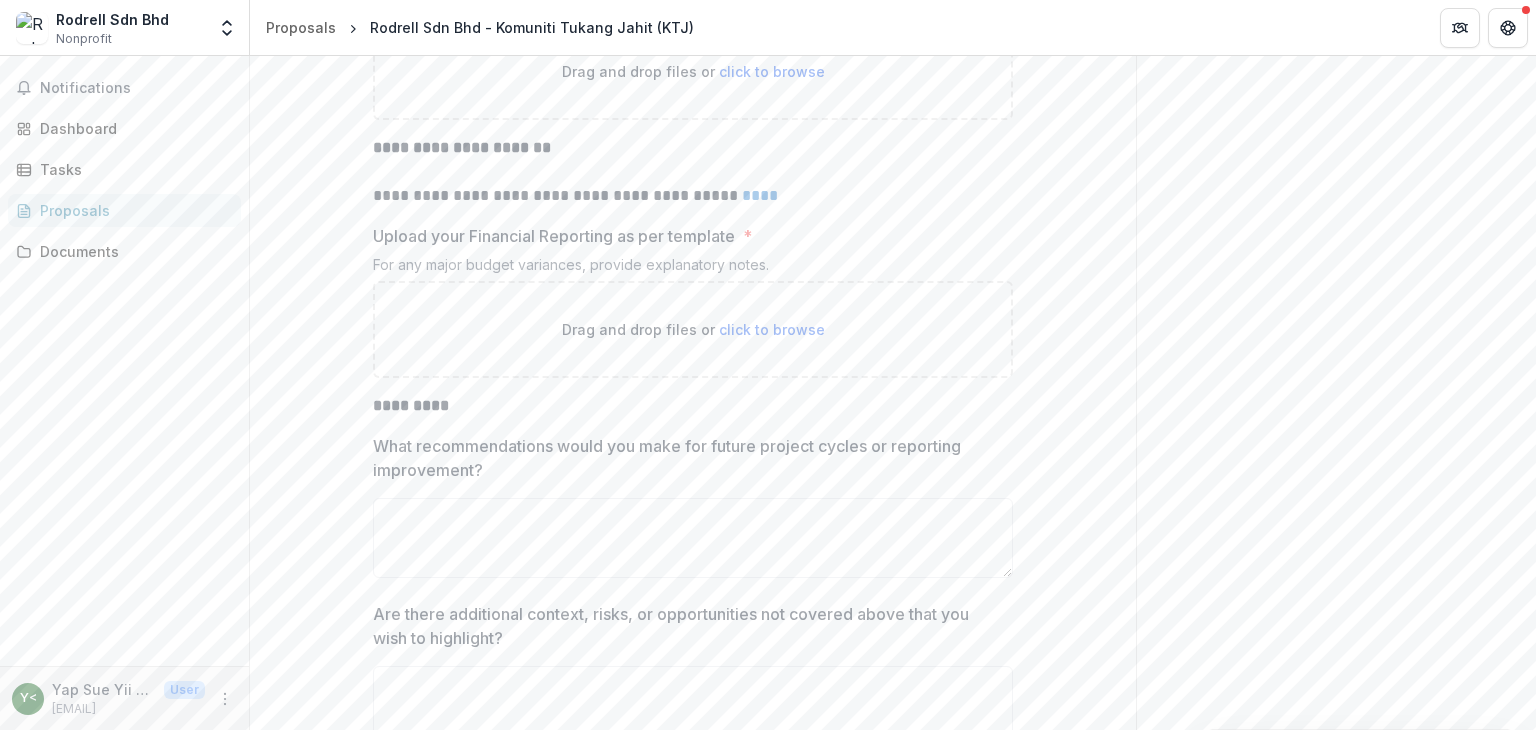 scroll, scrollTop: 4560, scrollLeft: 0, axis: vertical 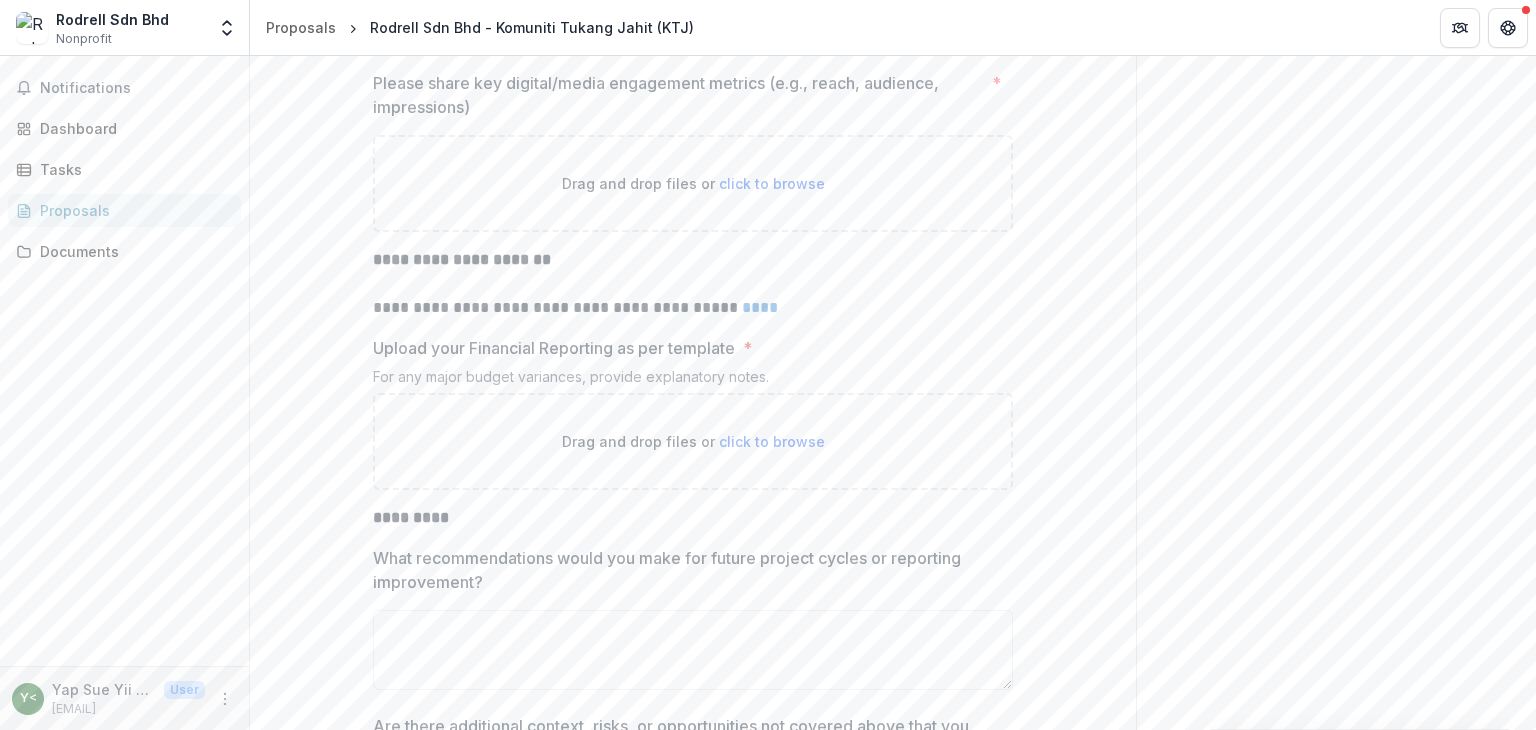 click on "****" at bounding box center (760, 307) 